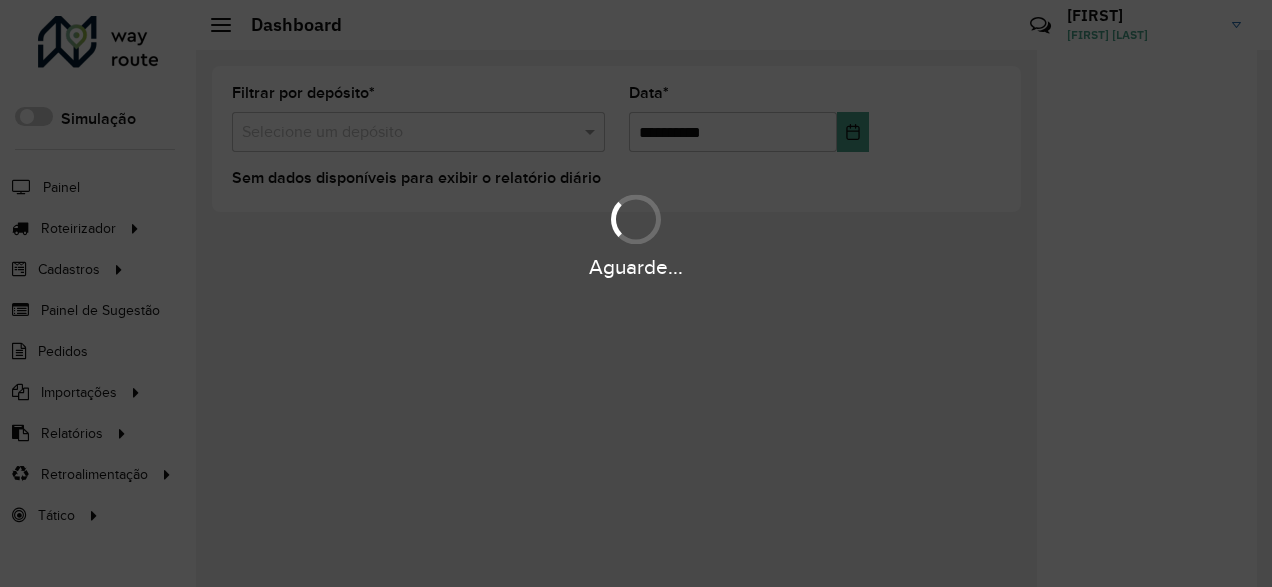 scroll, scrollTop: 0, scrollLeft: 0, axis: both 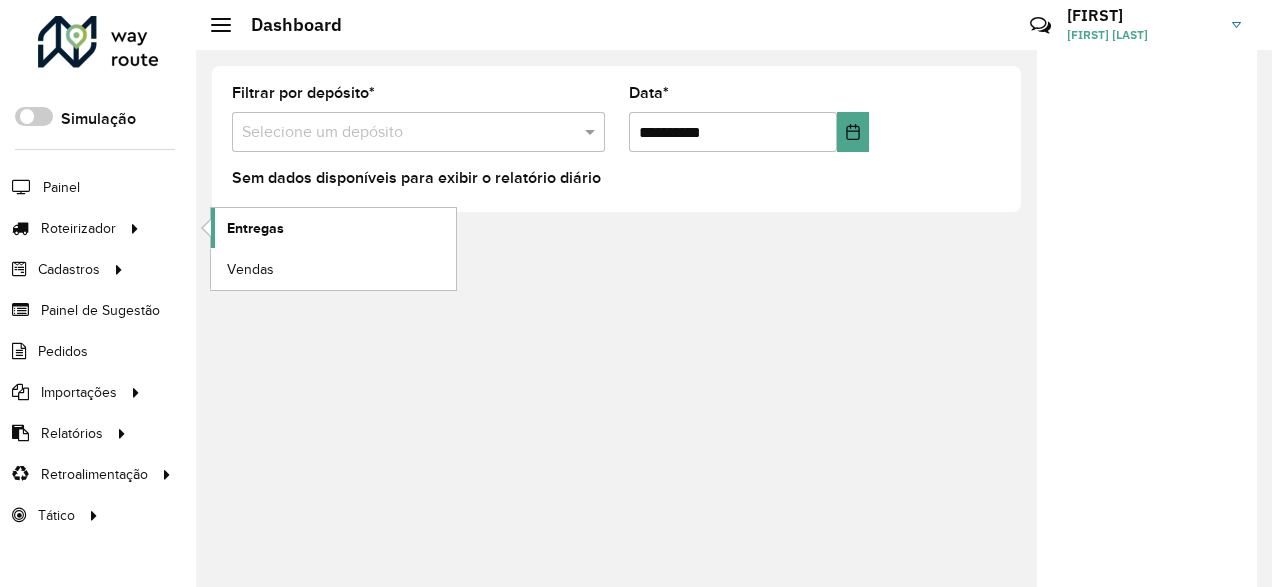 click on "Entregas" 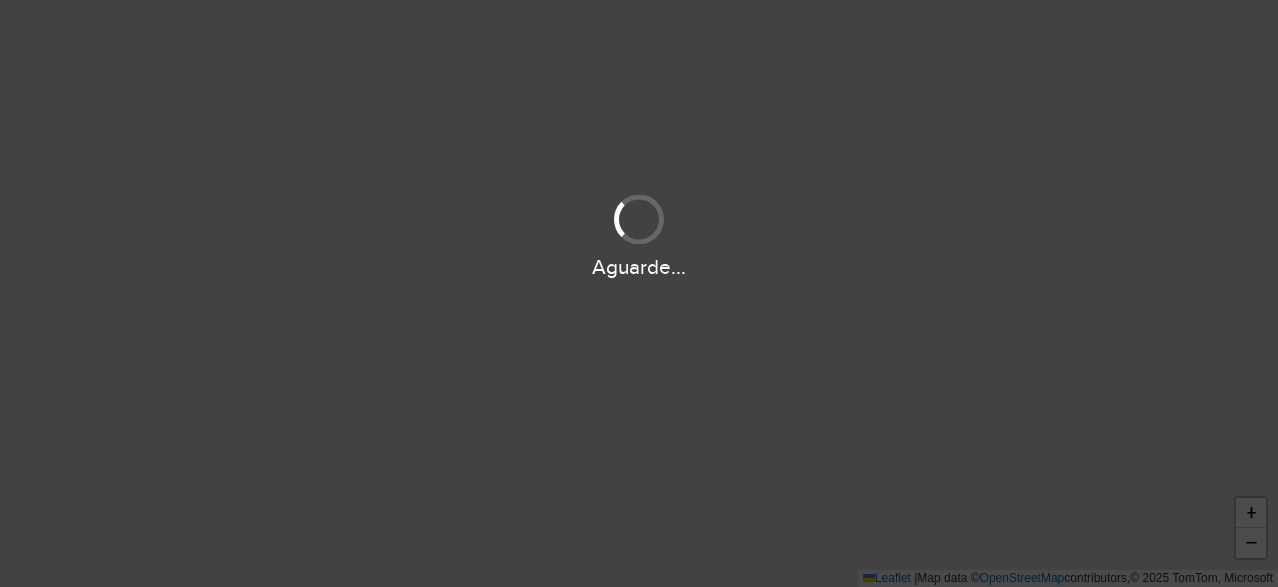 scroll, scrollTop: 0, scrollLeft: 0, axis: both 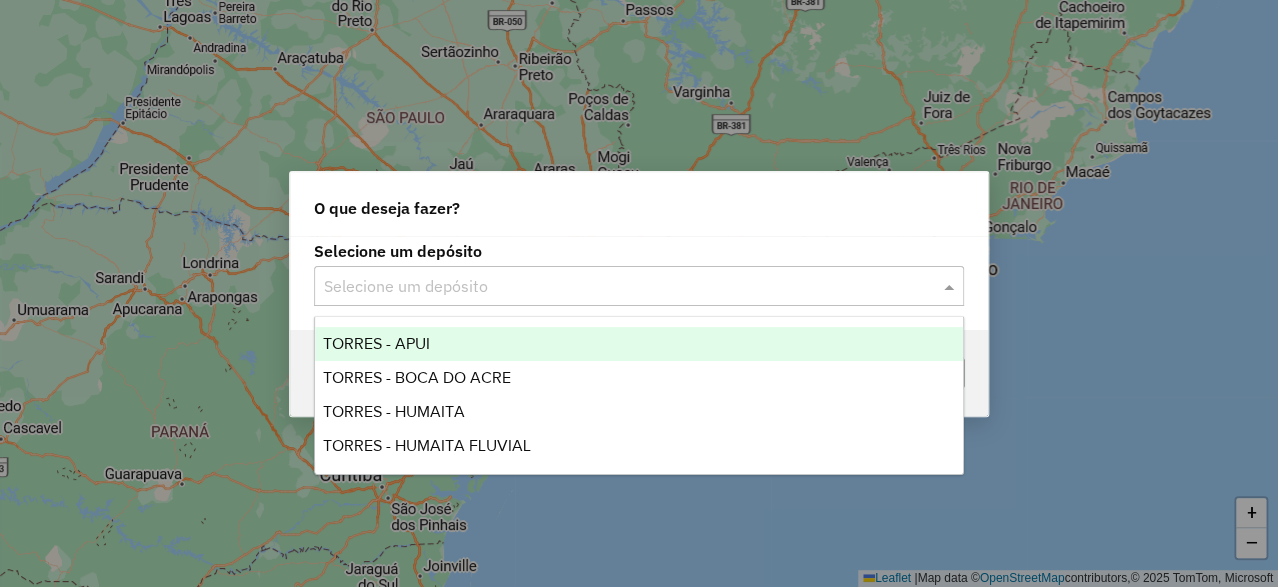 click 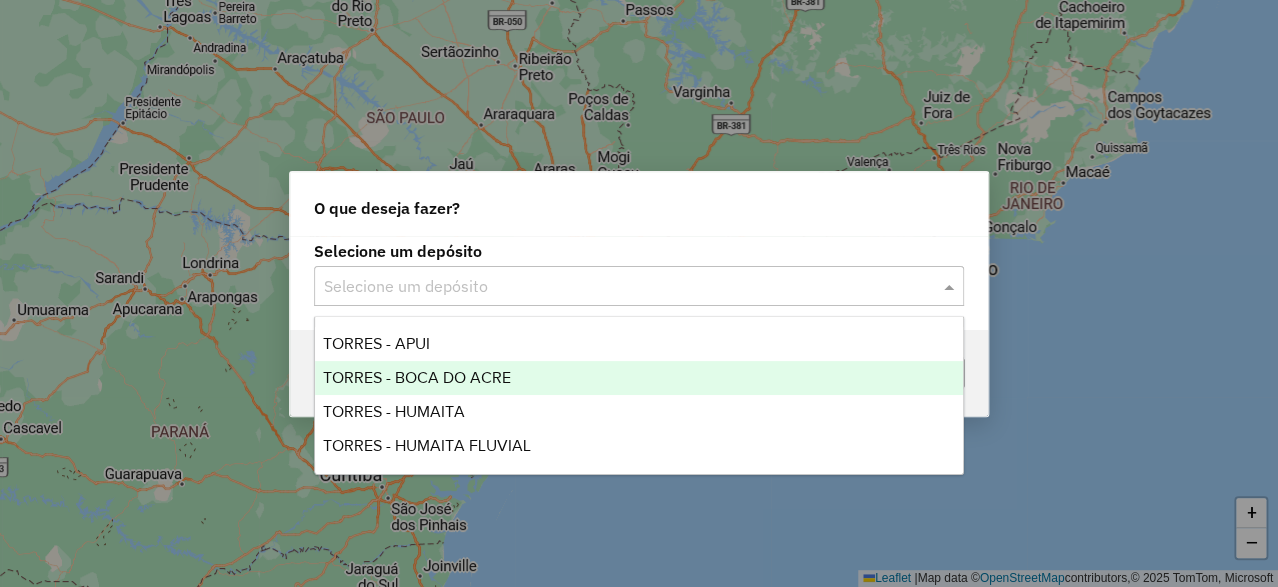 click on "TORRES - BOCA DO ACRE" at bounding box center [417, 377] 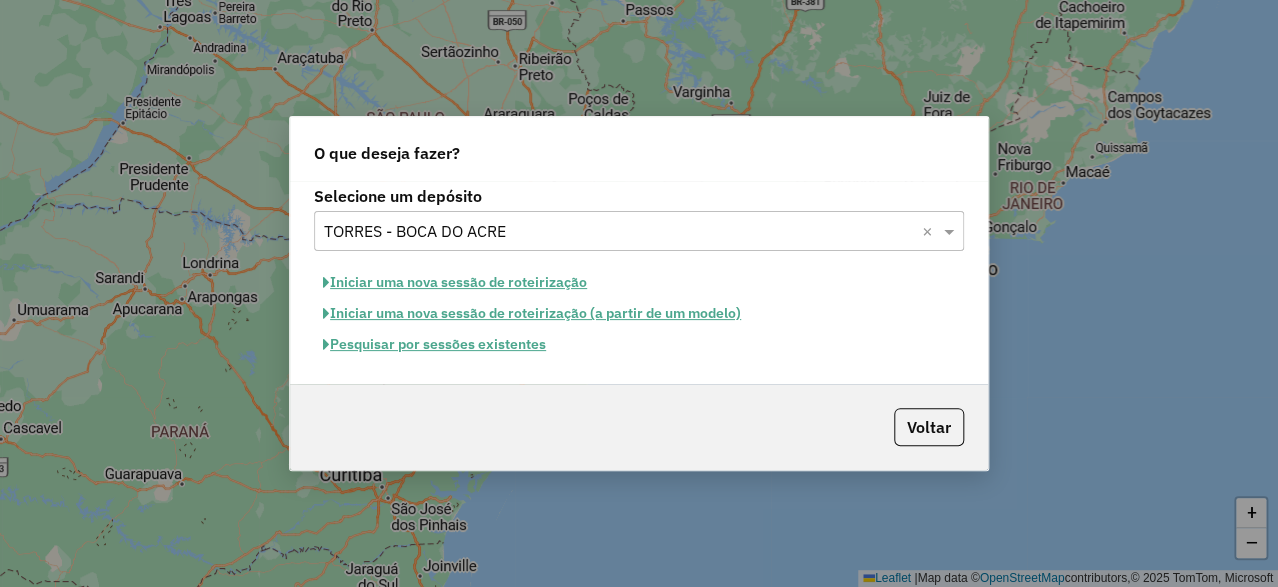 click on "Iniciar uma nova sessão de roteirização" 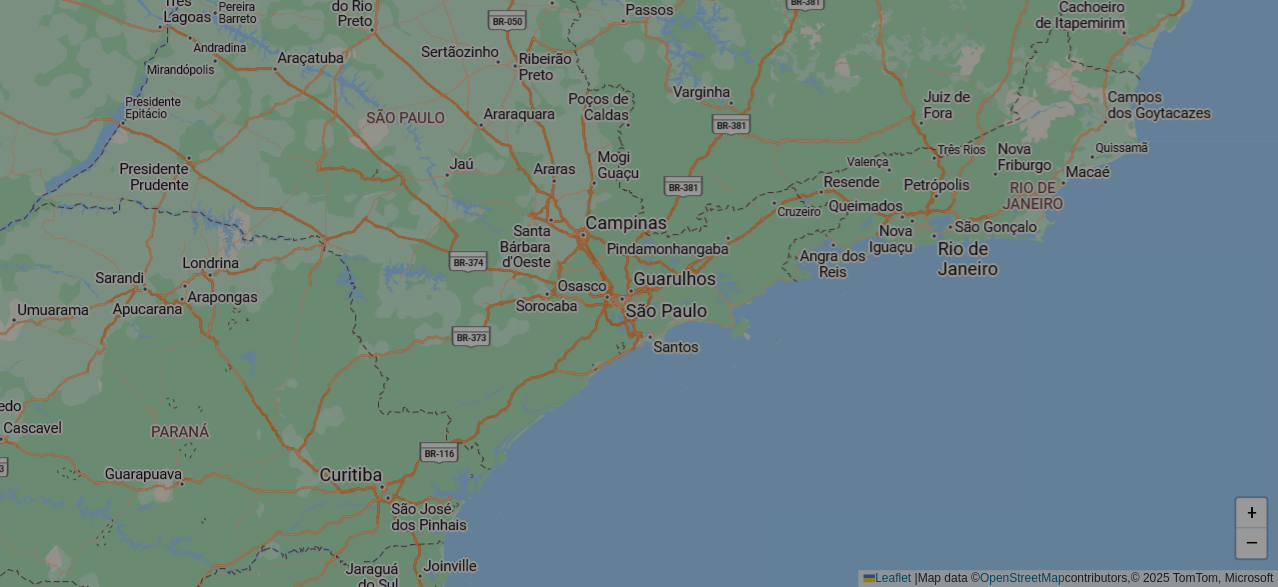 select on "*" 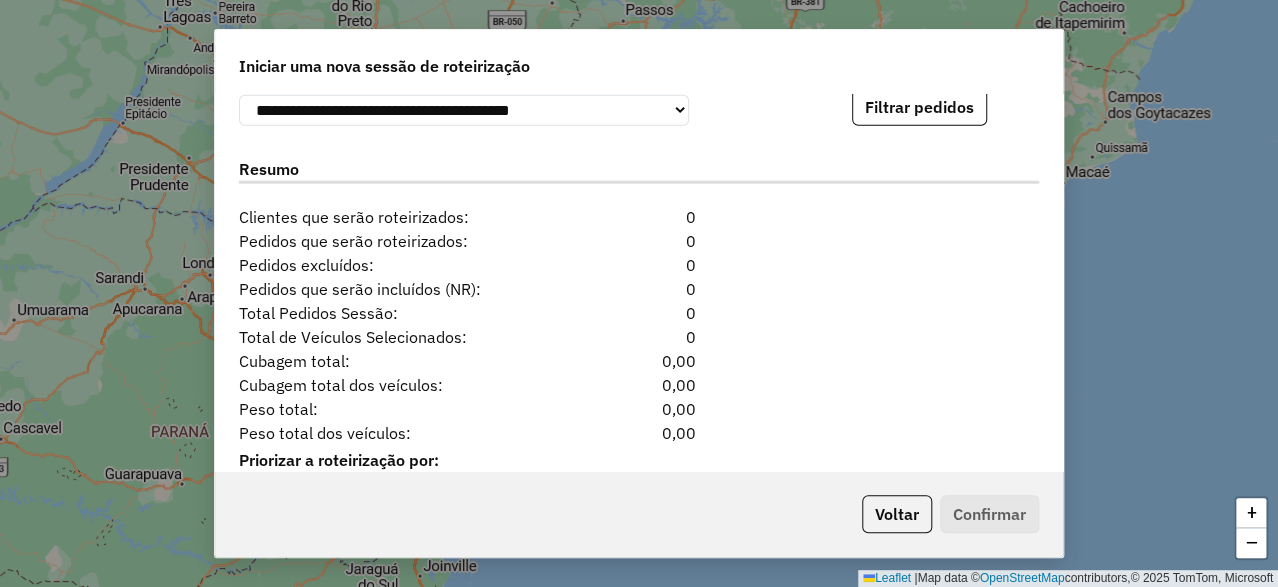 scroll, scrollTop: 1908, scrollLeft: 0, axis: vertical 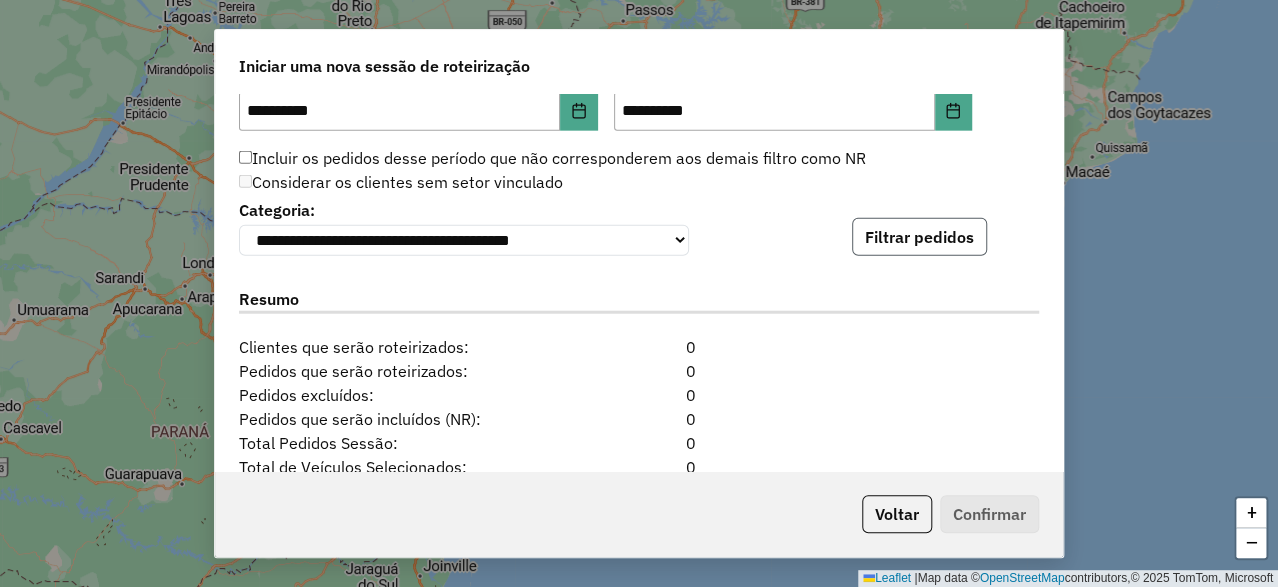 click on "Filtrar pedidos" 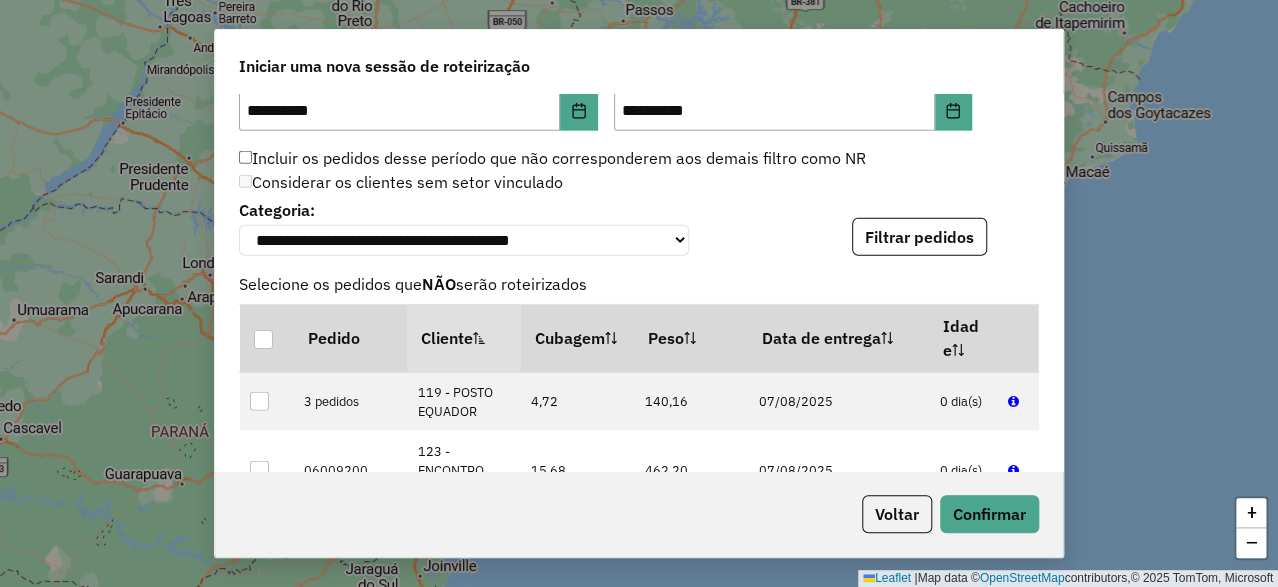scroll, scrollTop: 2508, scrollLeft: 0, axis: vertical 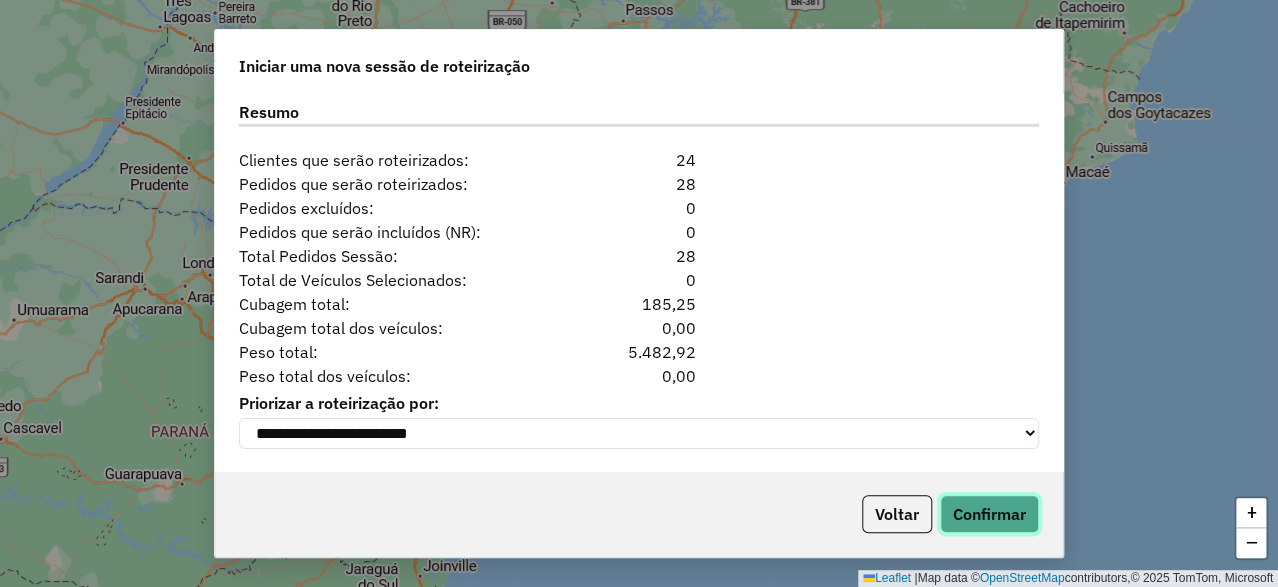 click on "Confirmar" 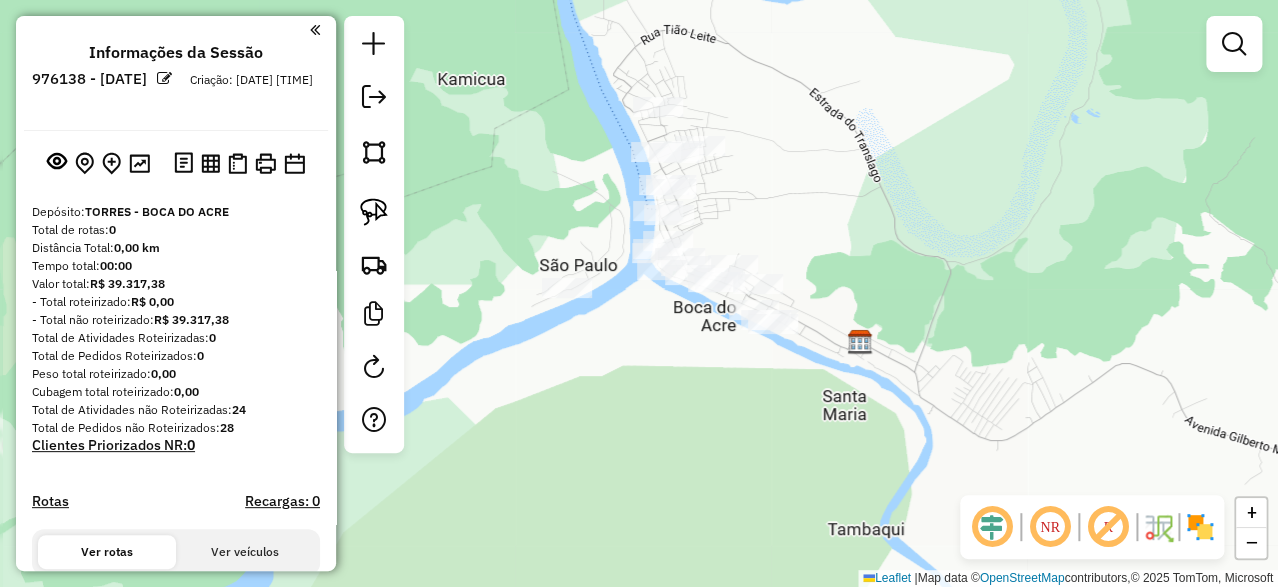 drag, startPoint x: 814, startPoint y: 245, endPoint x: 762, endPoint y: 232, distance: 53.600372 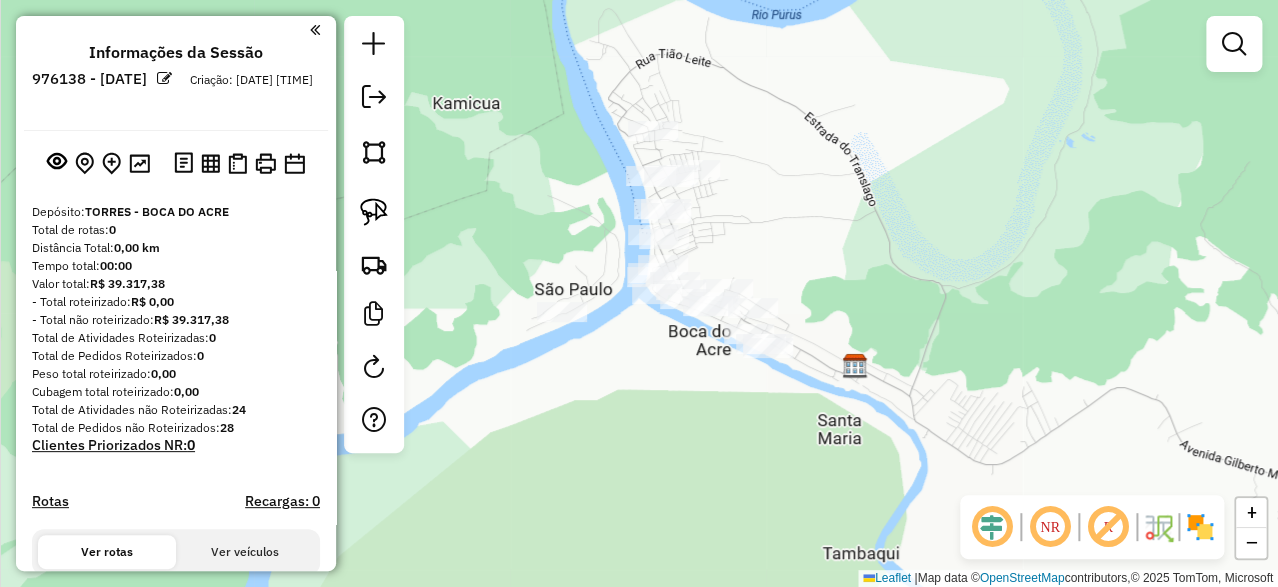 drag, startPoint x: 786, startPoint y: 179, endPoint x: 762, endPoint y: 188, distance: 25.632011 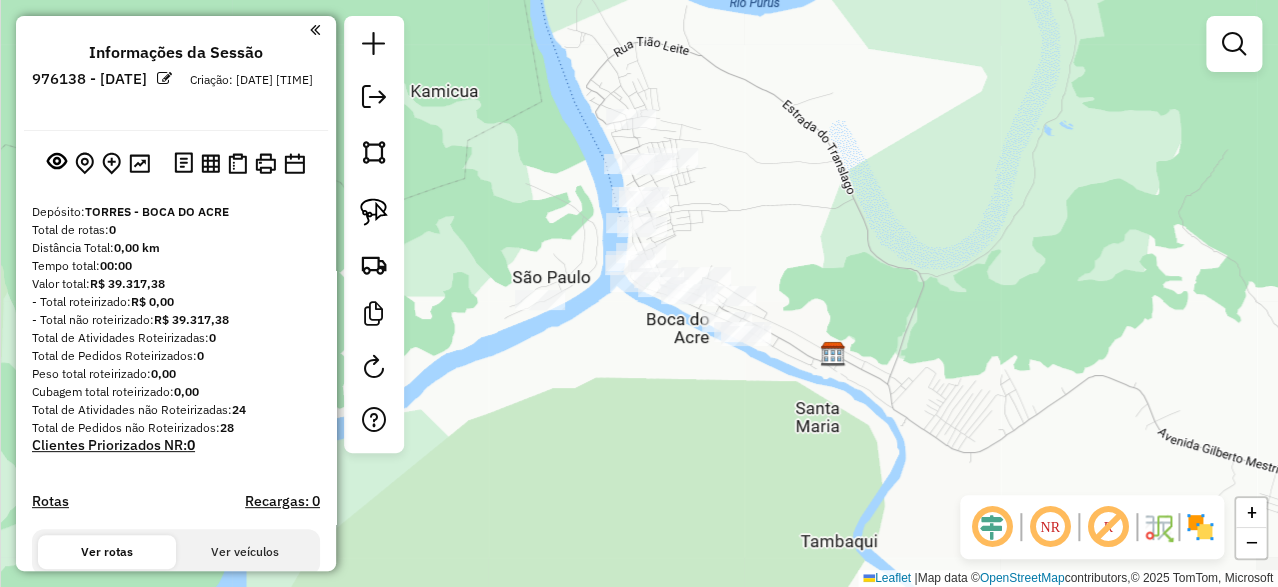 drag, startPoint x: 748, startPoint y: 195, endPoint x: 724, endPoint y: 184, distance: 26.400757 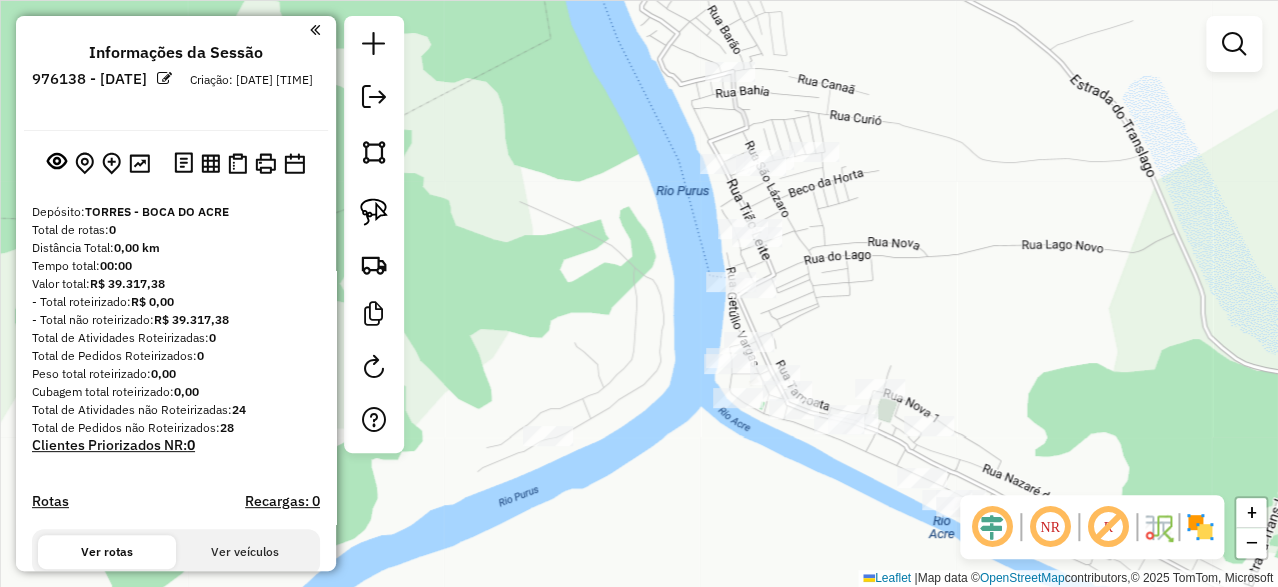 drag, startPoint x: 574, startPoint y: 175, endPoint x: 638, endPoint y: 174, distance: 64.00781 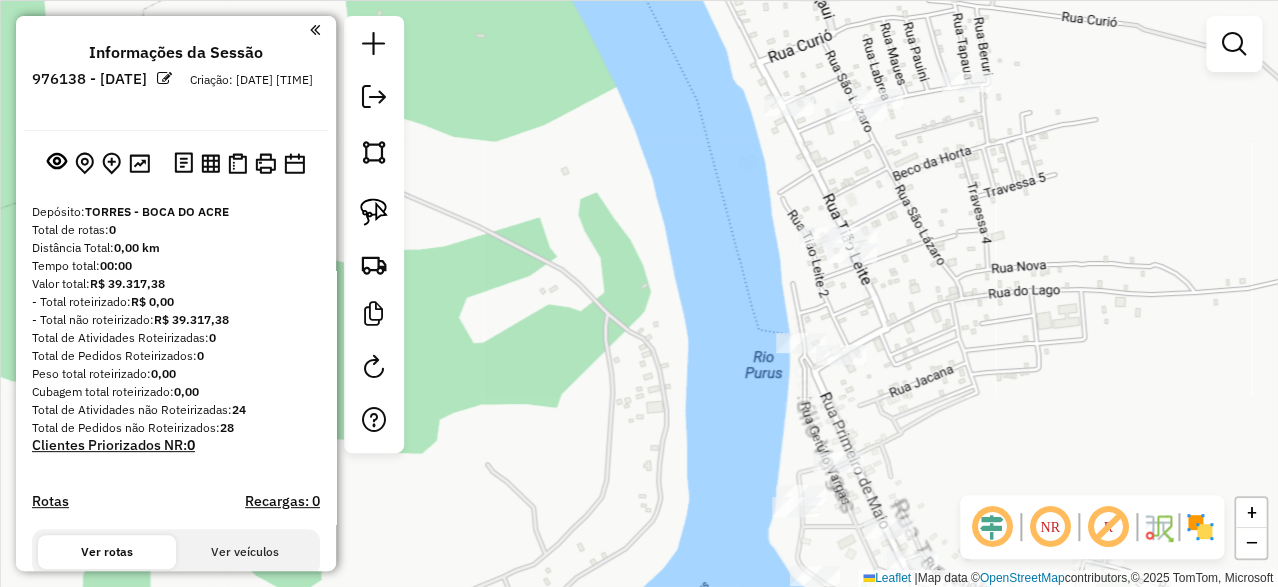 drag, startPoint x: 669, startPoint y: 200, endPoint x: 647, endPoint y: 149, distance: 55.542778 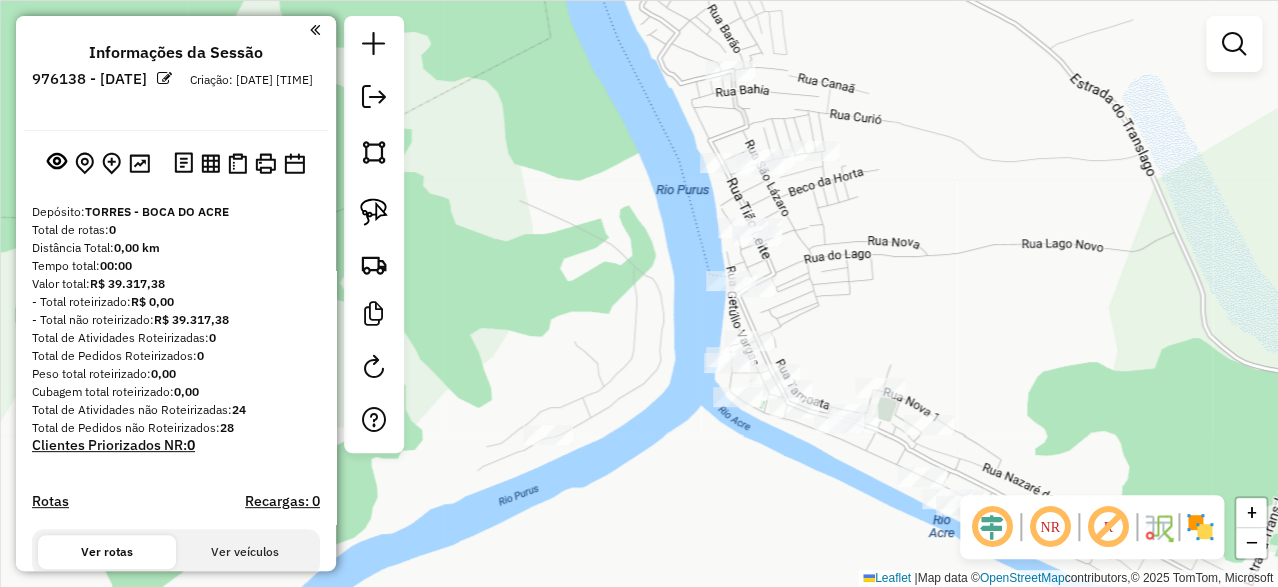 drag, startPoint x: 663, startPoint y: 164, endPoint x: 671, endPoint y: 199, distance: 35.902645 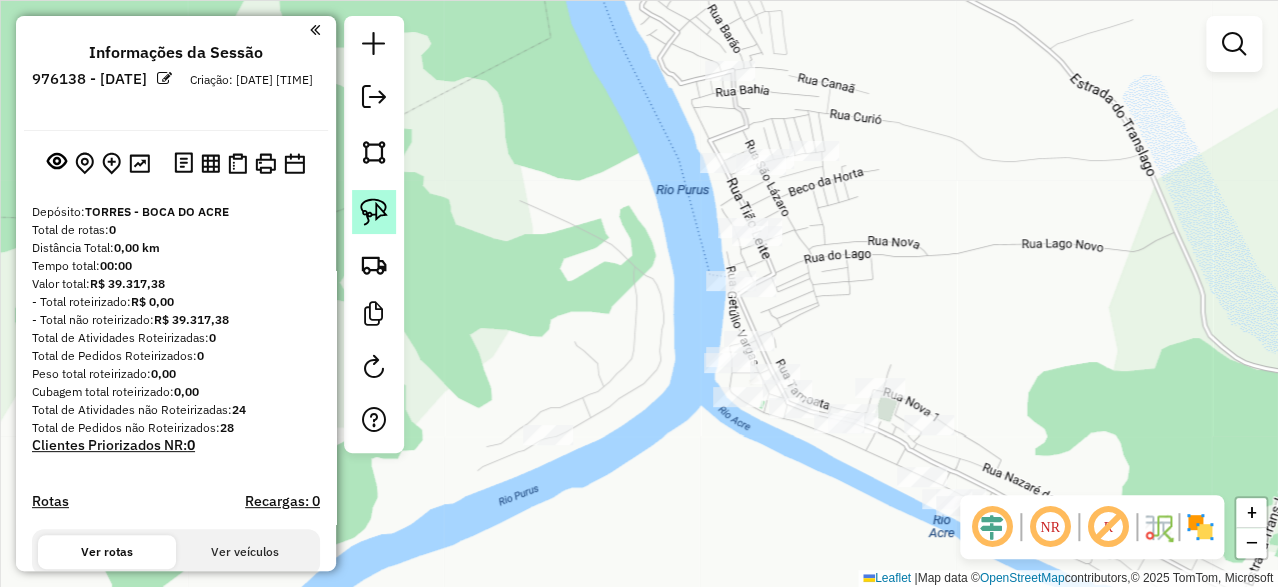 click 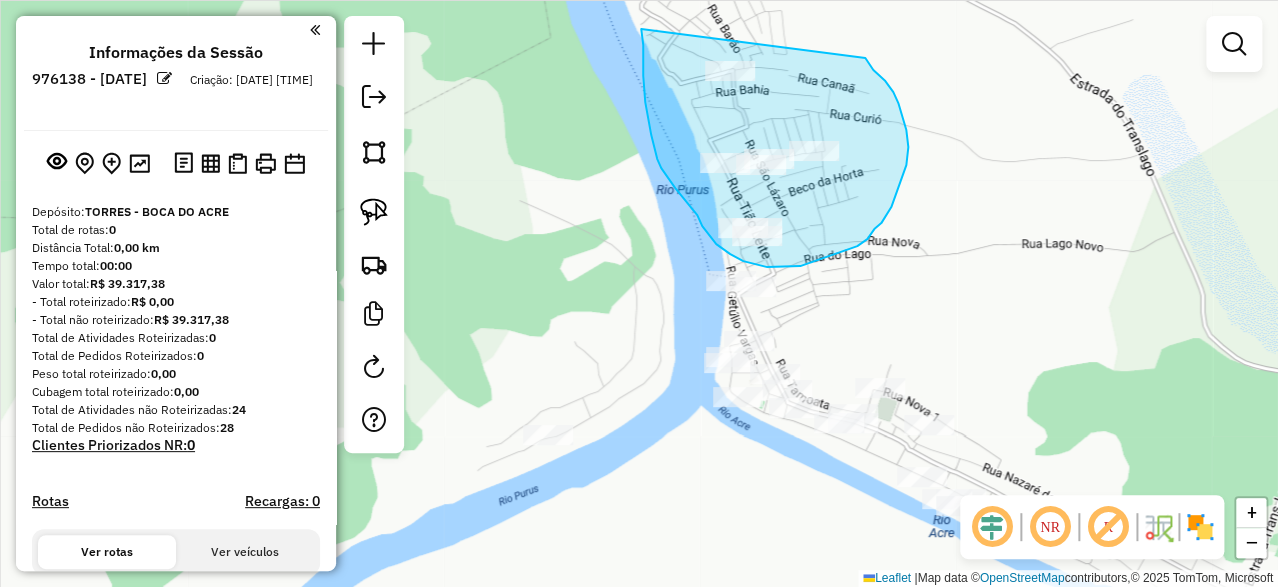 drag, startPoint x: 641, startPoint y: 29, endPoint x: 865, endPoint y: 58, distance: 225.86943 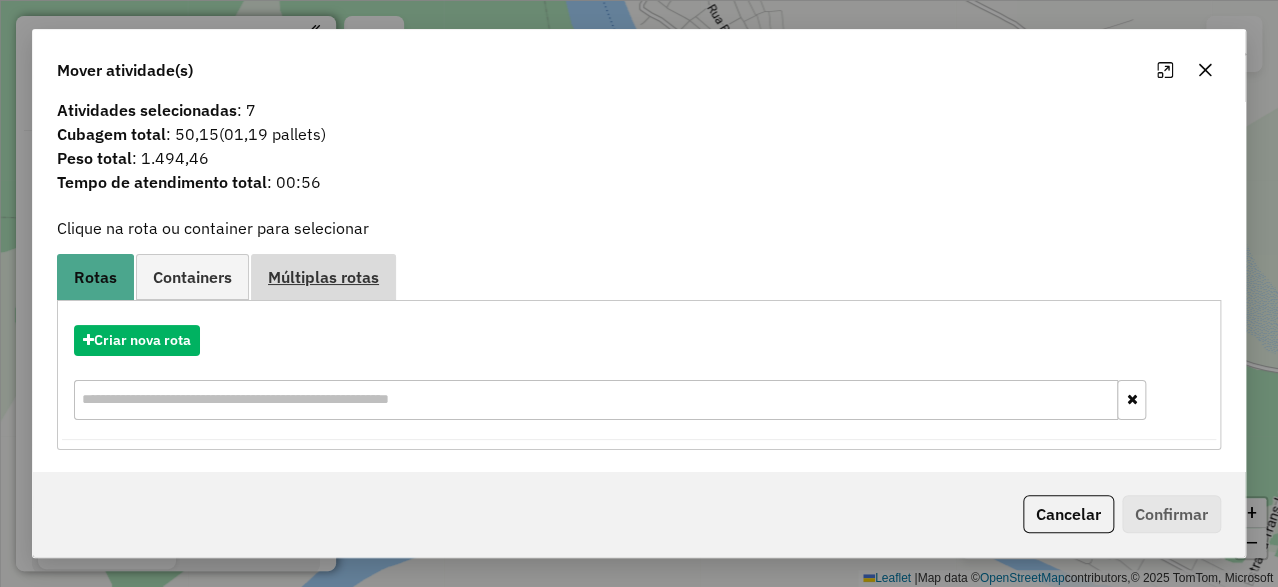 scroll, scrollTop: 14, scrollLeft: 0, axis: vertical 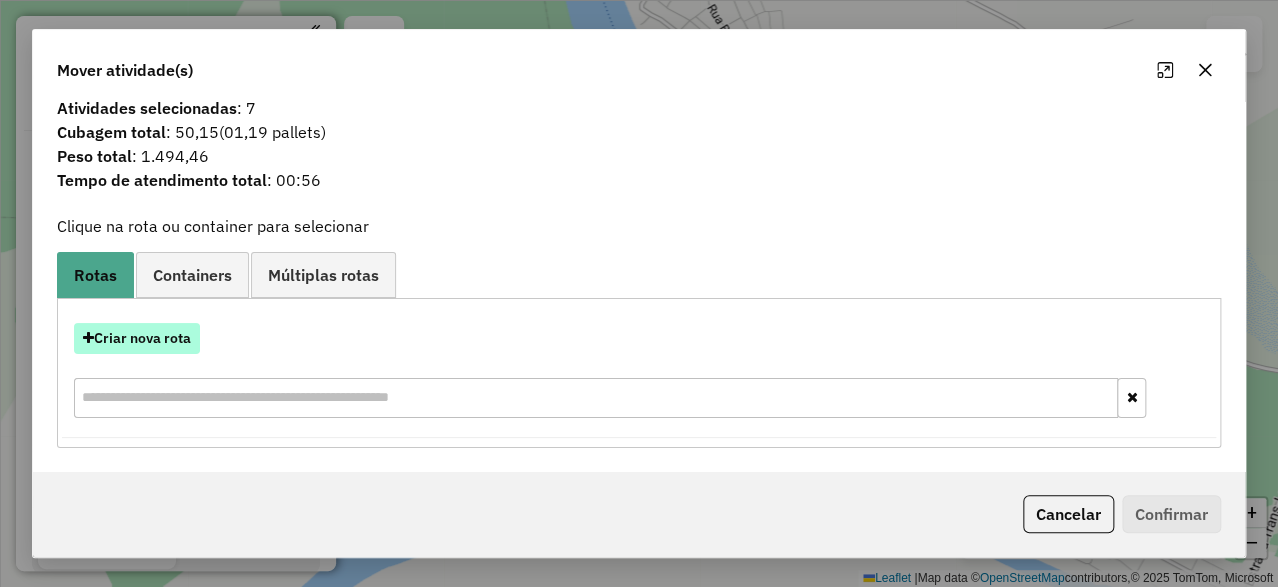 click on "Criar nova rota" at bounding box center (137, 338) 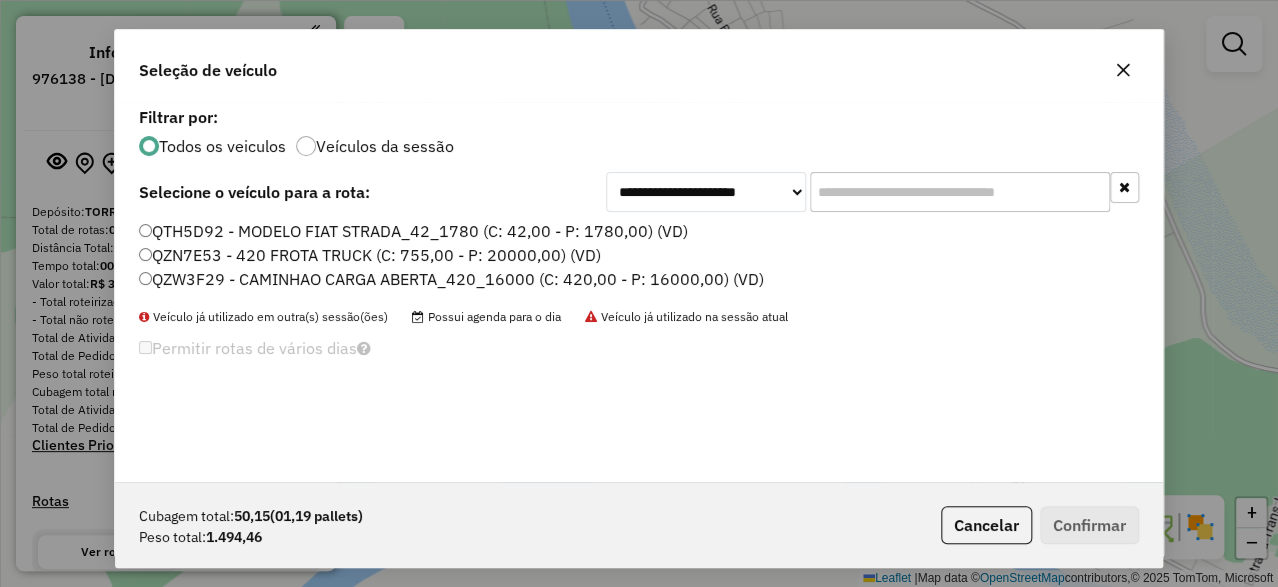 scroll, scrollTop: 11, scrollLeft: 5, axis: both 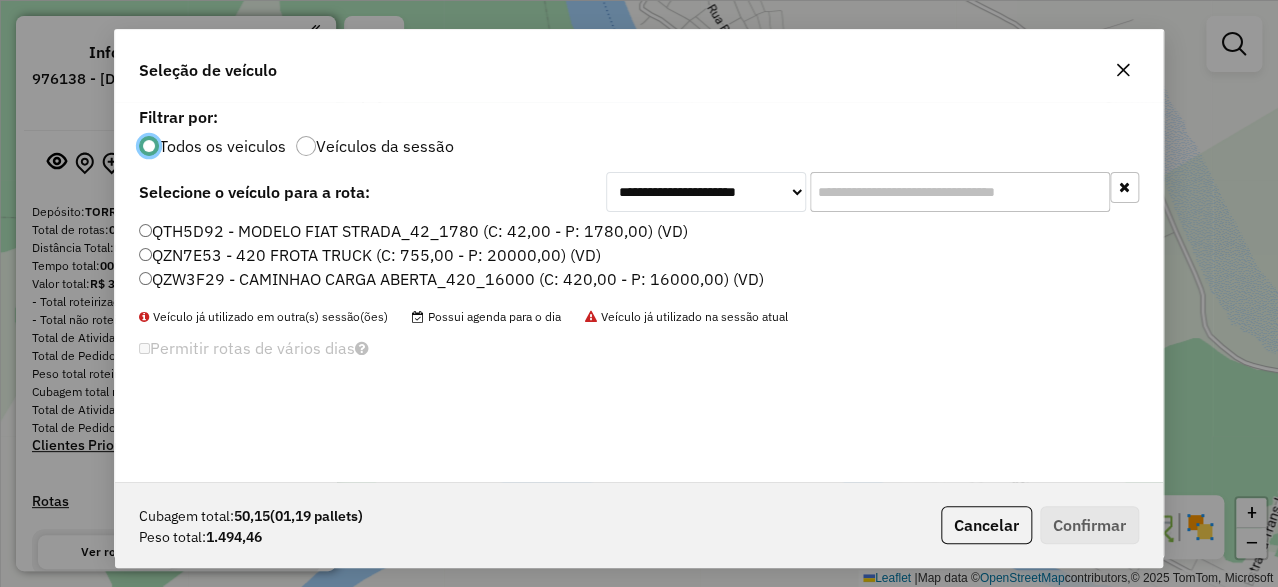 click on "QZN7E53 - 420 FROTA TRUCK (C: 755,00 - P: 20000,00) (VD)" 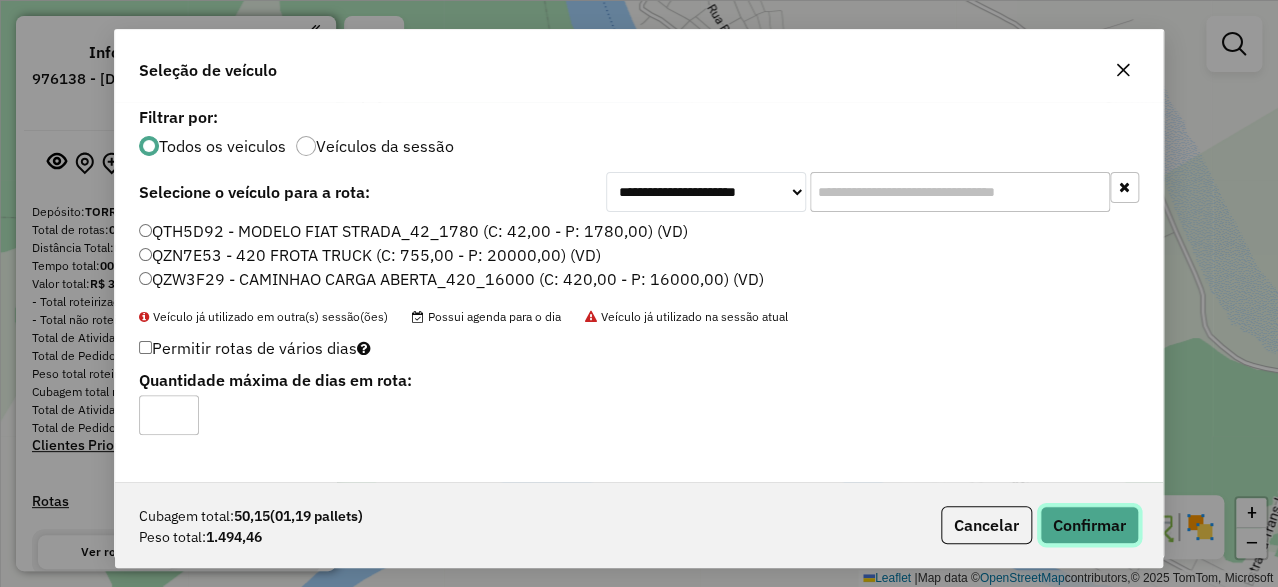 click on "Confirmar" 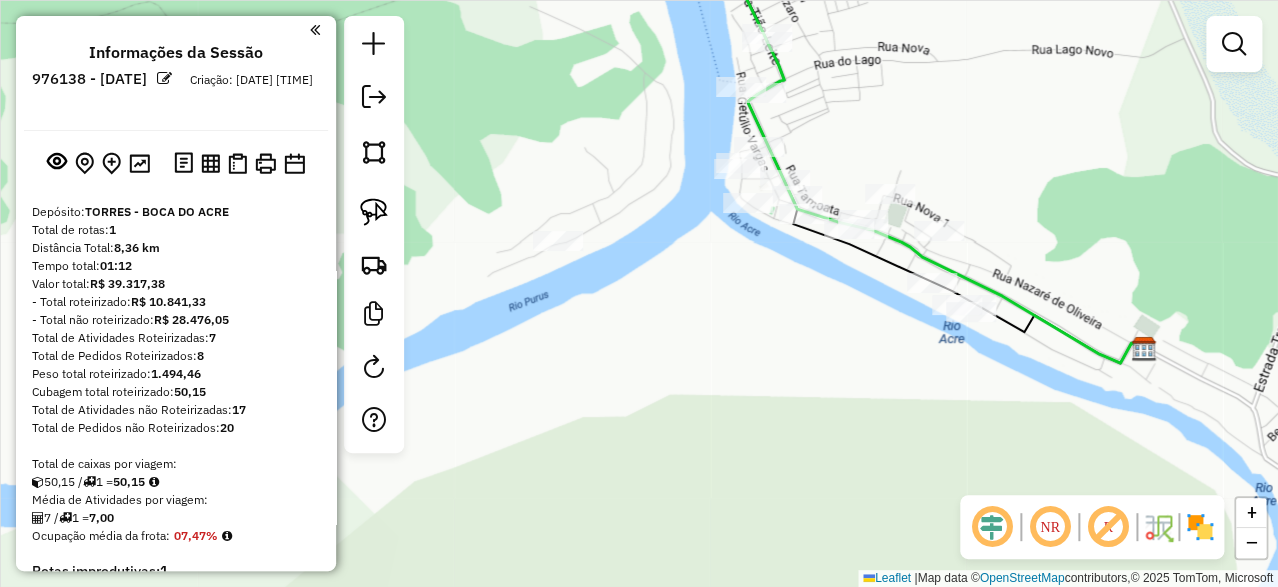drag, startPoint x: 918, startPoint y: 284, endPoint x: 948, endPoint y: 99, distance: 187.41664 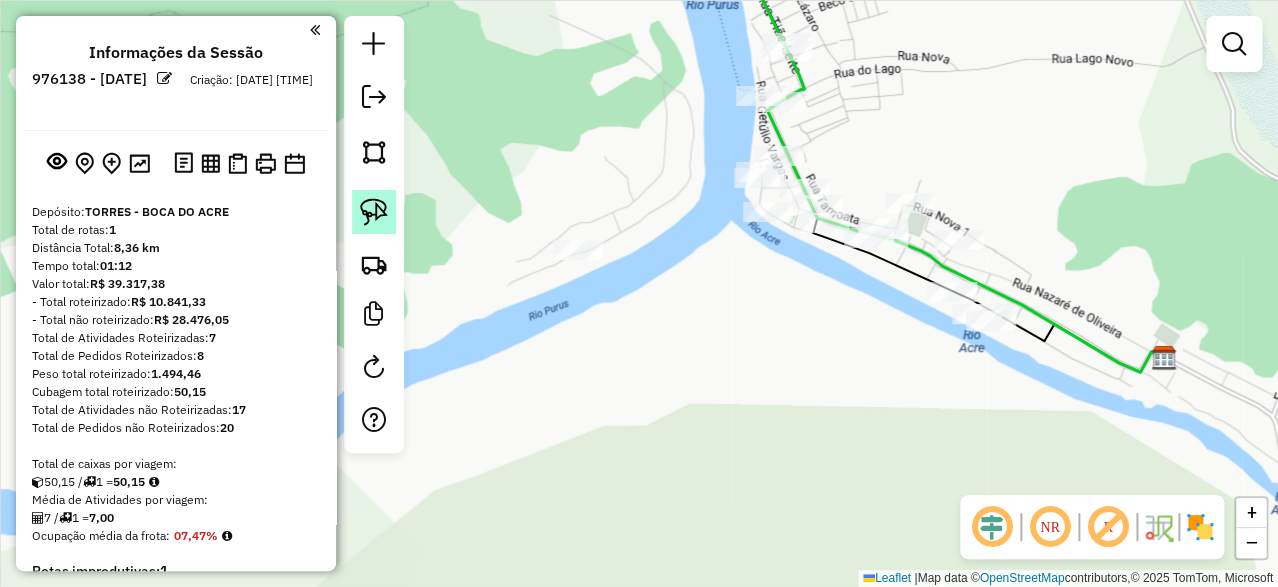 drag, startPoint x: 359, startPoint y: 208, endPoint x: 373, endPoint y: 197, distance: 17.804493 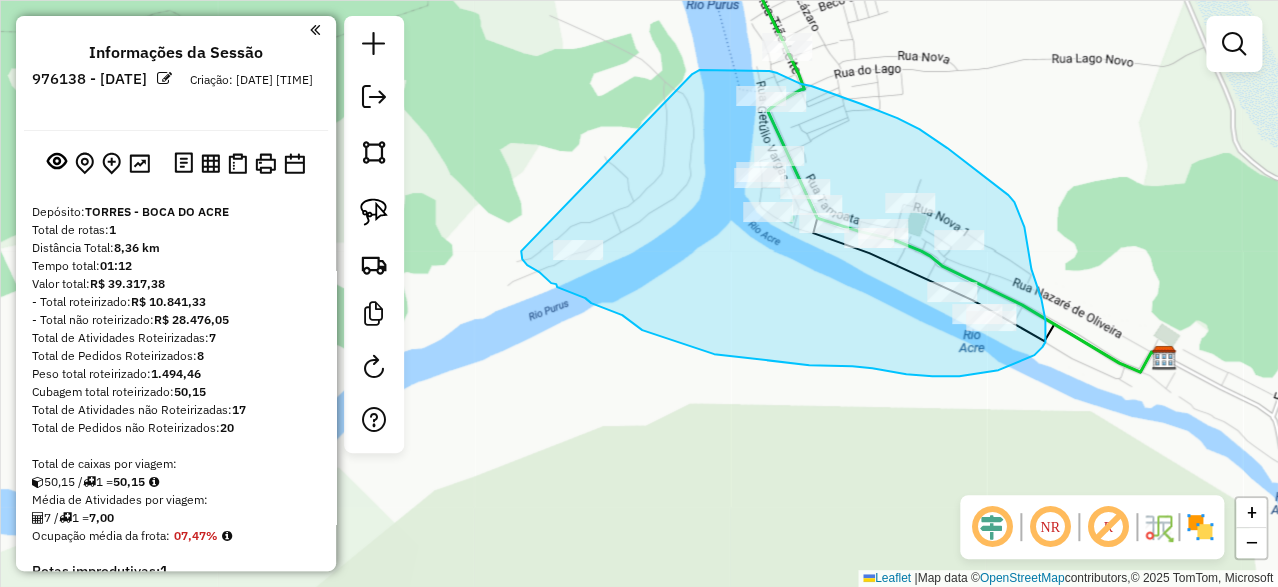 drag, startPoint x: 692, startPoint y: 74, endPoint x: 536, endPoint y: 222, distance: 215.03488 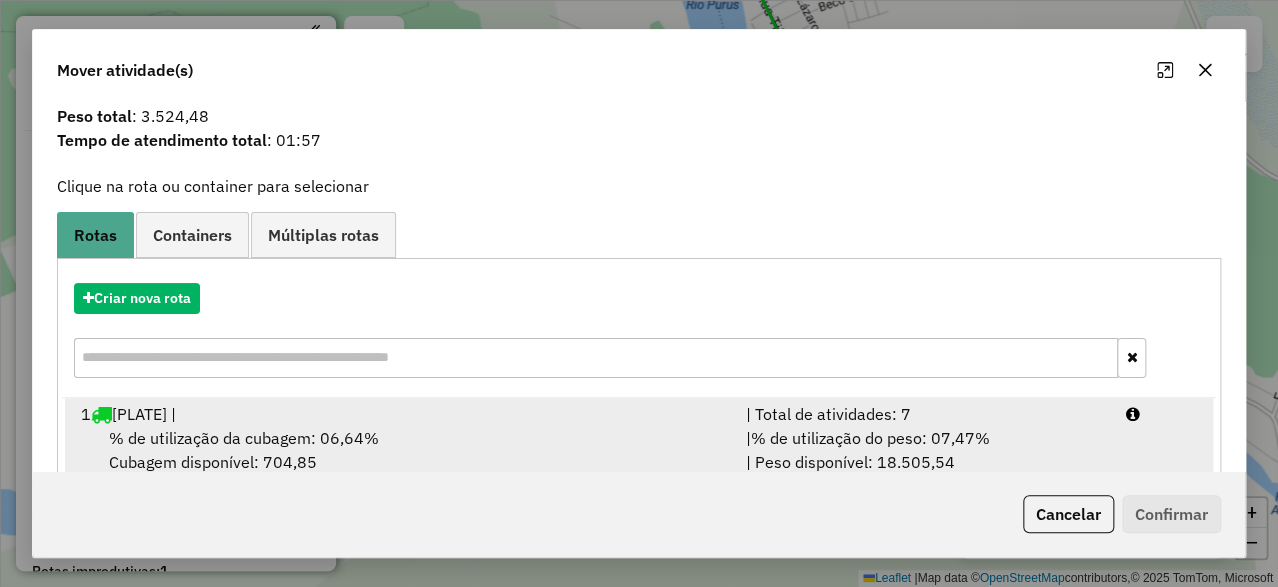 scroll, scrollTop: 95, scrollLeft: 0, axis: vertical 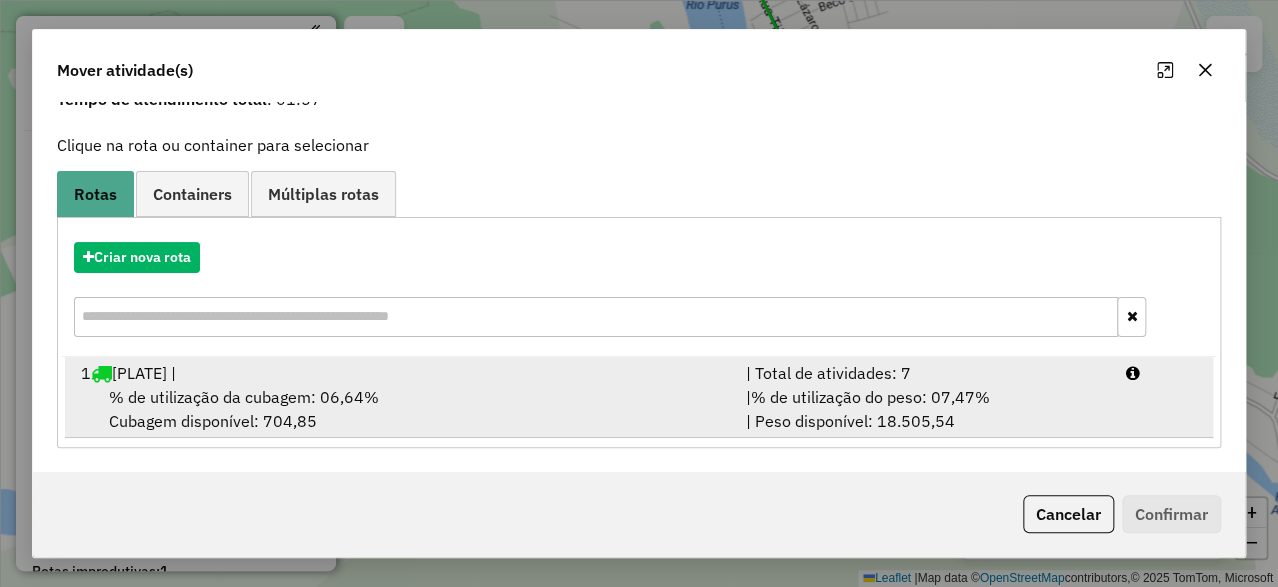 click on "% de utilização da cubagem: 06,64%  Cubagem disponível: 704,85" at bounding box center (401, 409) 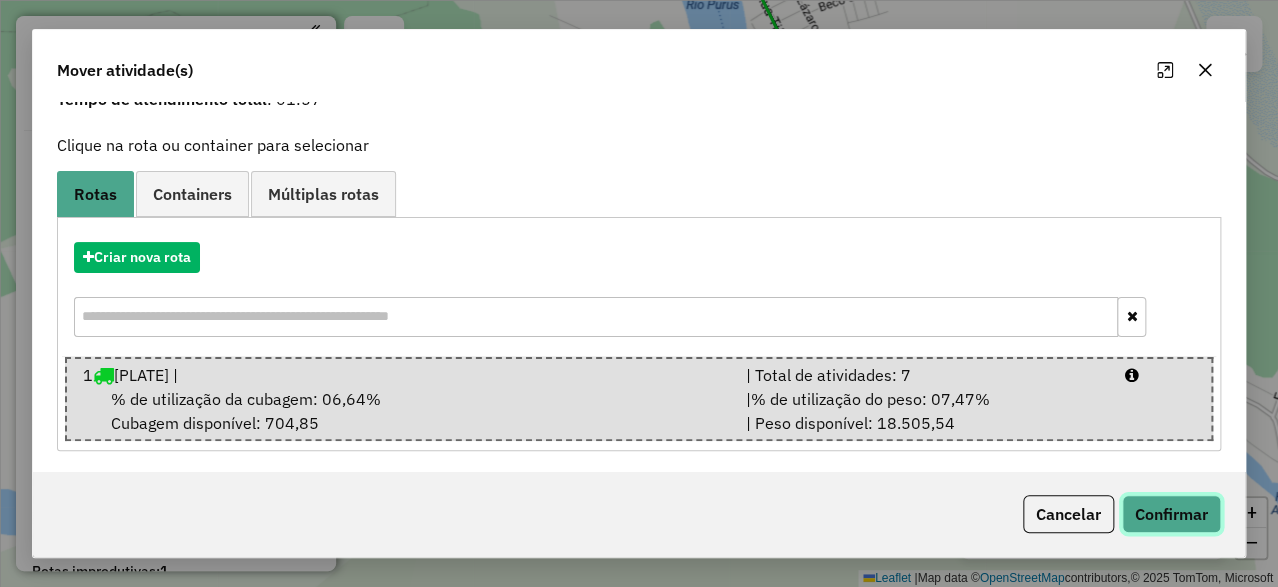 click on "Confirmar" 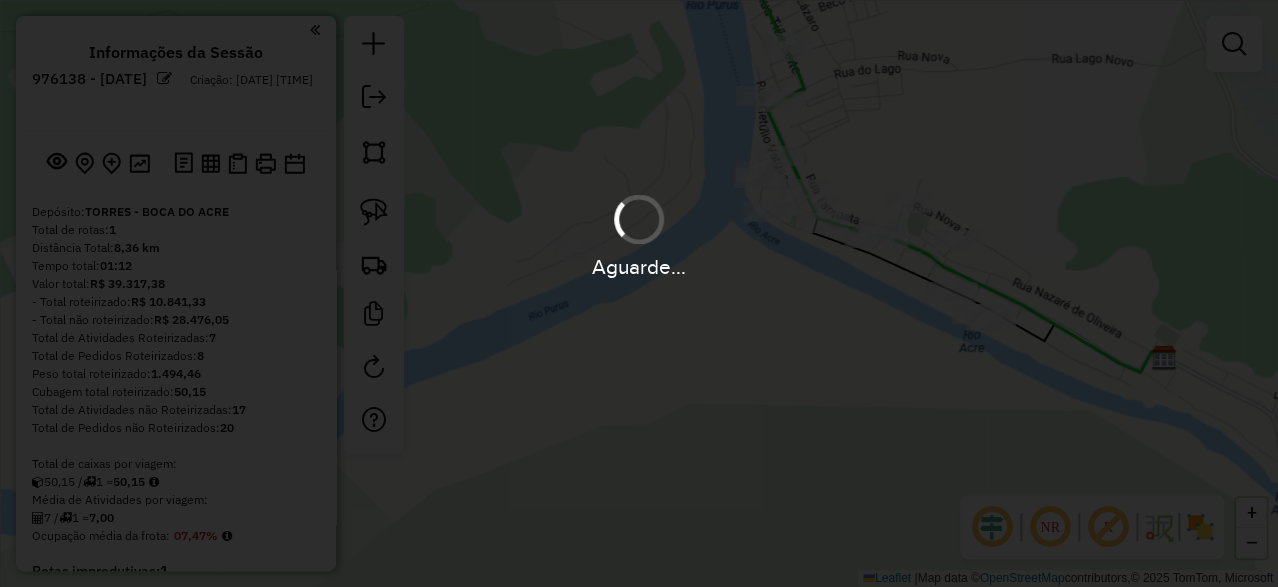 scroll, scrollTop: 0, scrollLeft: 0, axis: both 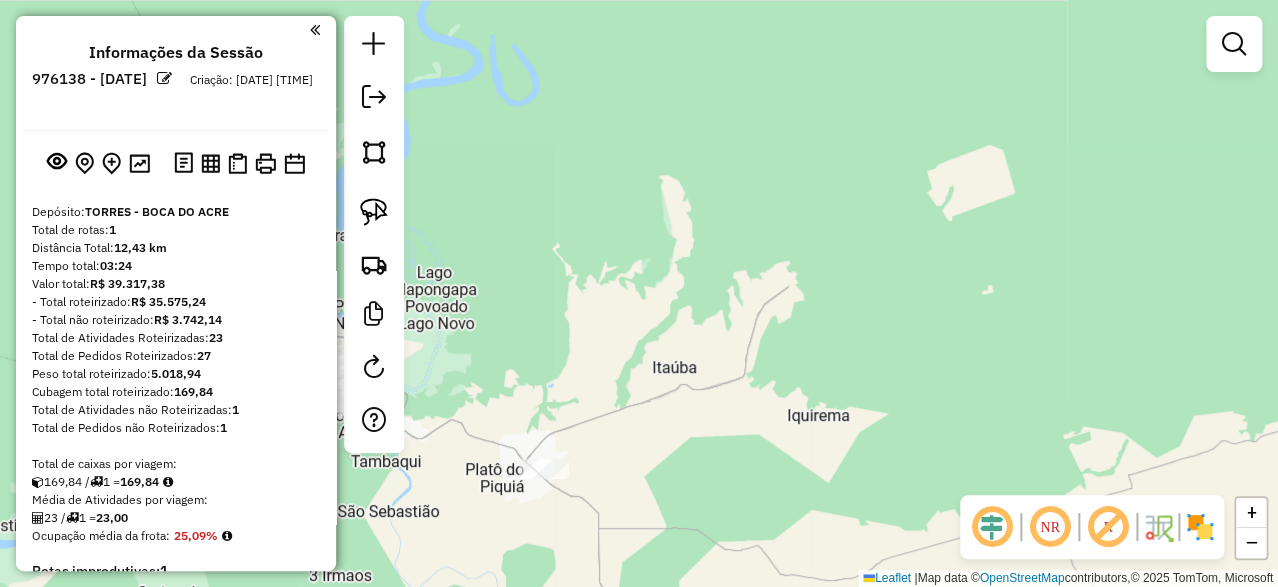 drag, startPoint x: 734, startPoint y: 318, endPoint x: 894, endPoint y: 150, distance: 232 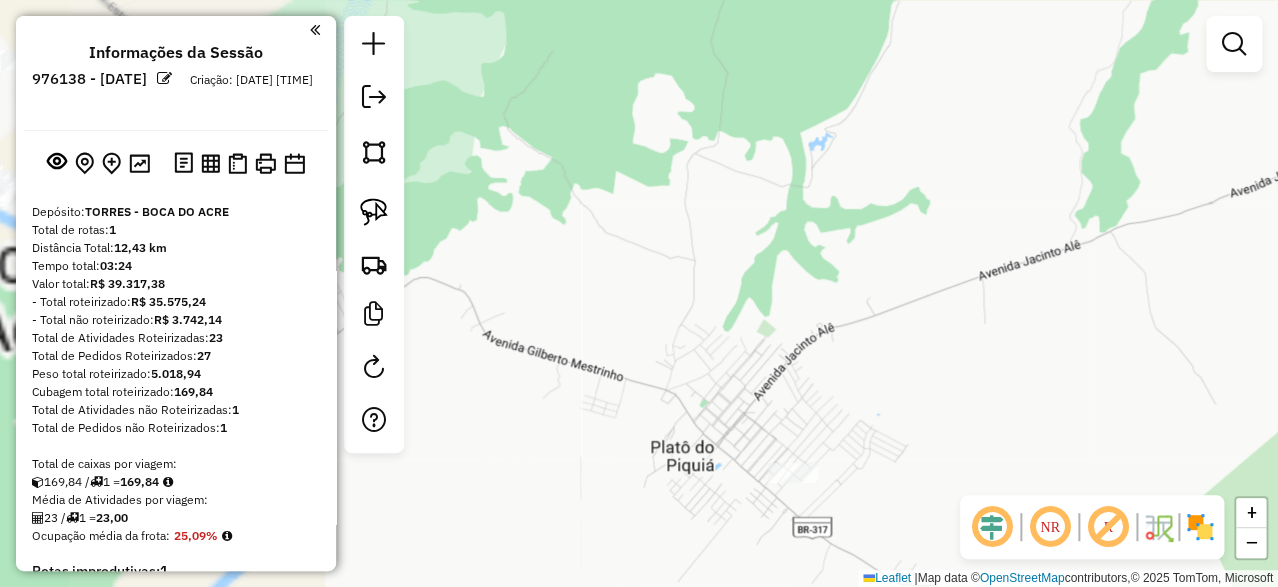 drag, startPoint x: 811, startPoint y: 215, endPoint x: 1274, endPoint y: 117, distance: 473.25784 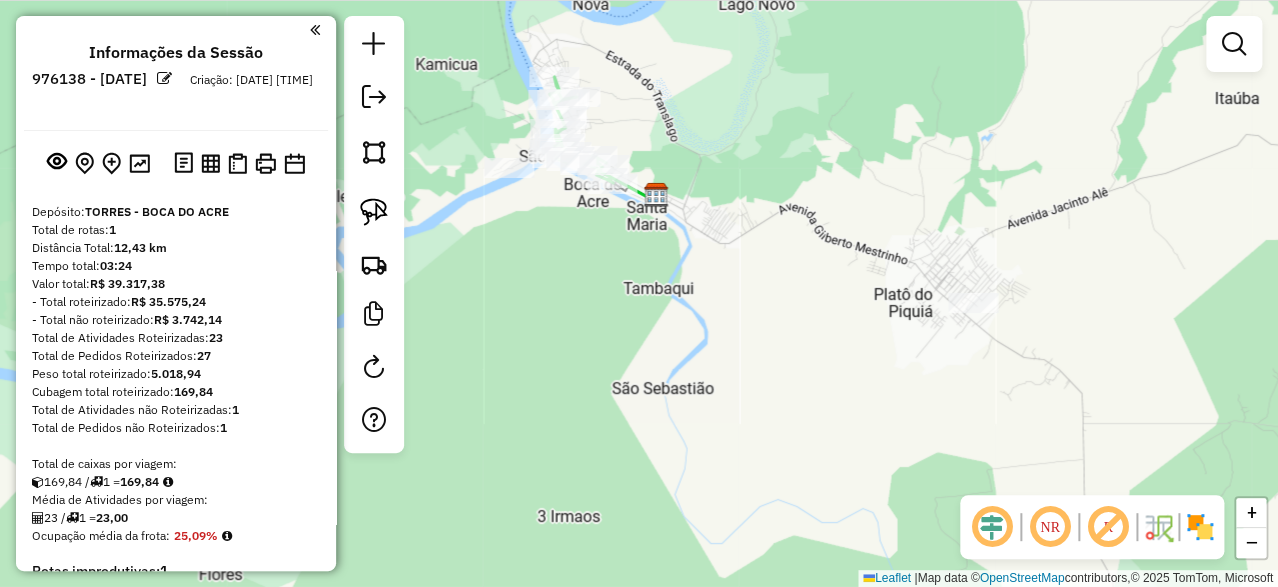 drag, startPoint x: 727, startPoint y: 227, endPoint x: 911, endPoint y: 184, distance: 188.95767 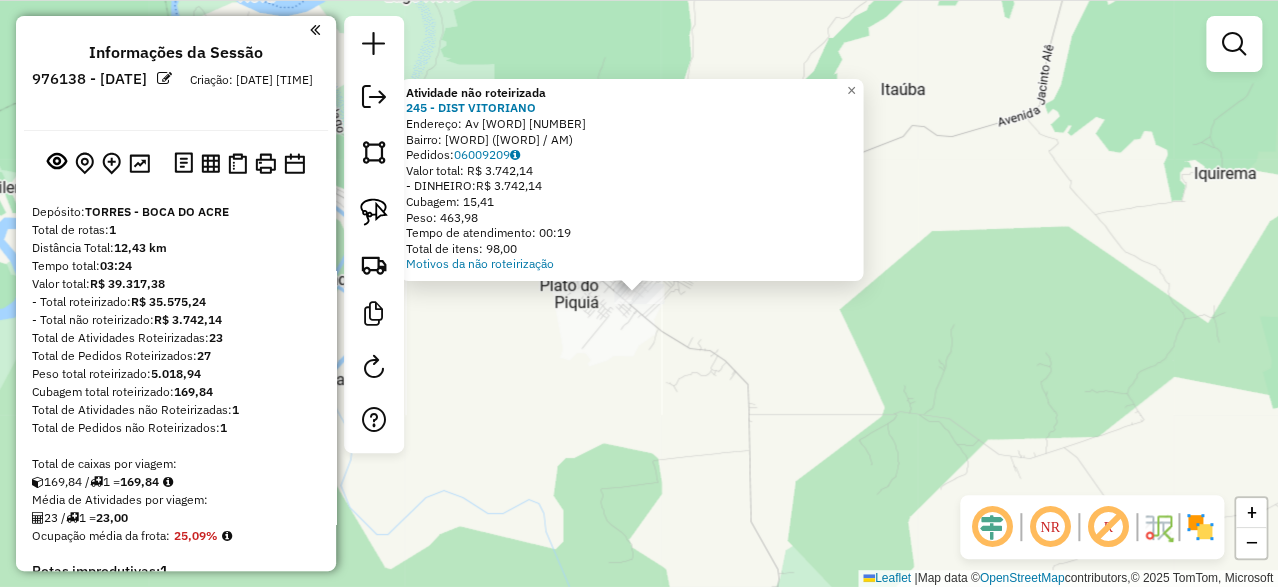 click on "Atividade não roteirizada 245 - DIST VITORIANO  Endereço:  Av vinte e um 203   Bairro: PLATO DO PIQUIA (BOCA DO ACRE / AM)   Pedidos:  06009209   Valor total: R$ 3.742,14   - DINHEIRO:  R$ 3.742,14   Cubagem: 15,41   Peso: 463,98   Tempo de atendimento: 00:19   Total de itens: 98,00  Motivos da não roteirização × Janela de atendimento Grade de atendimento Capacidade Transportadoras Veículos Cliente Pedidos  Rotas Selecione os dias de semana para filtrar as janelas de atendimento  Seg   Ter   Qua   Qui   Sex   Sáb   Dom  Informe o período da janela de atendimento: De: Até:  Filtrar exatamente a janela do cliente  Considerar janela de atendimento padrão  Selecione os dias de semana para filtrar as grades de atendimento  Seg   Ter   Qua   Qui   Sex   Sáb   Dom   Considerar clientes sem dia de atendimento cadastrado  Clientes fora do dia de atendimento selecionado Filtrar as atividades entre os valores definidos abaixo:  Peso mínimo:   Peso máximo:   Cubagem mínima:   Cubagem máxima:   De:   De:" 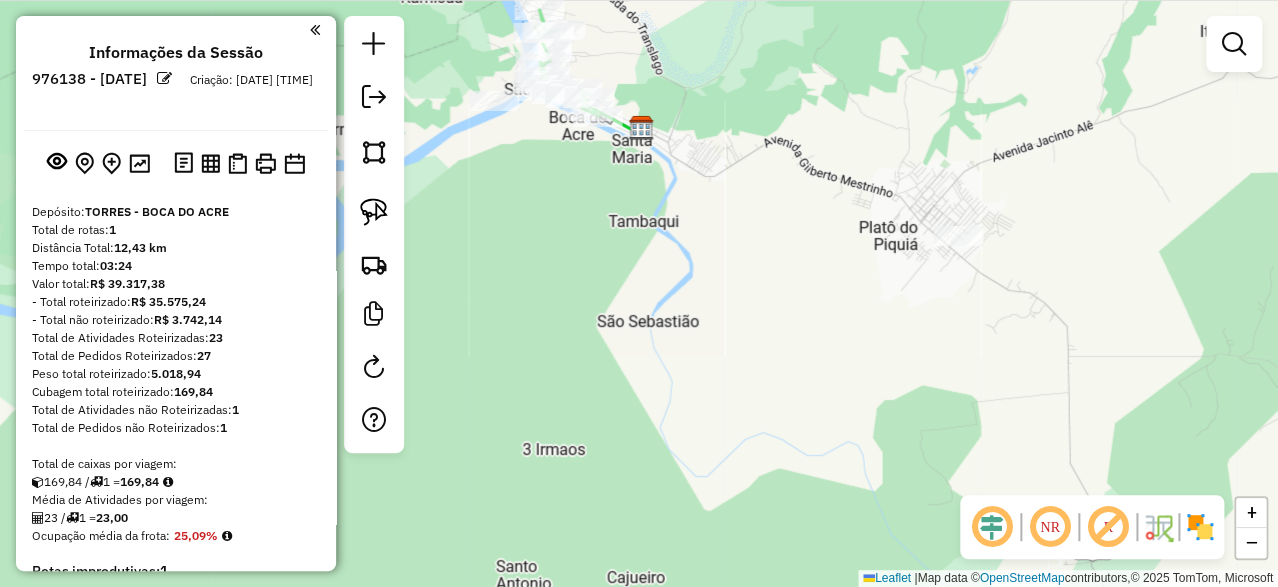 drag, startPoint x: 847, startPoint y: 313, endPoint x: 1163, endPoint y: 255, distance: 321.2787 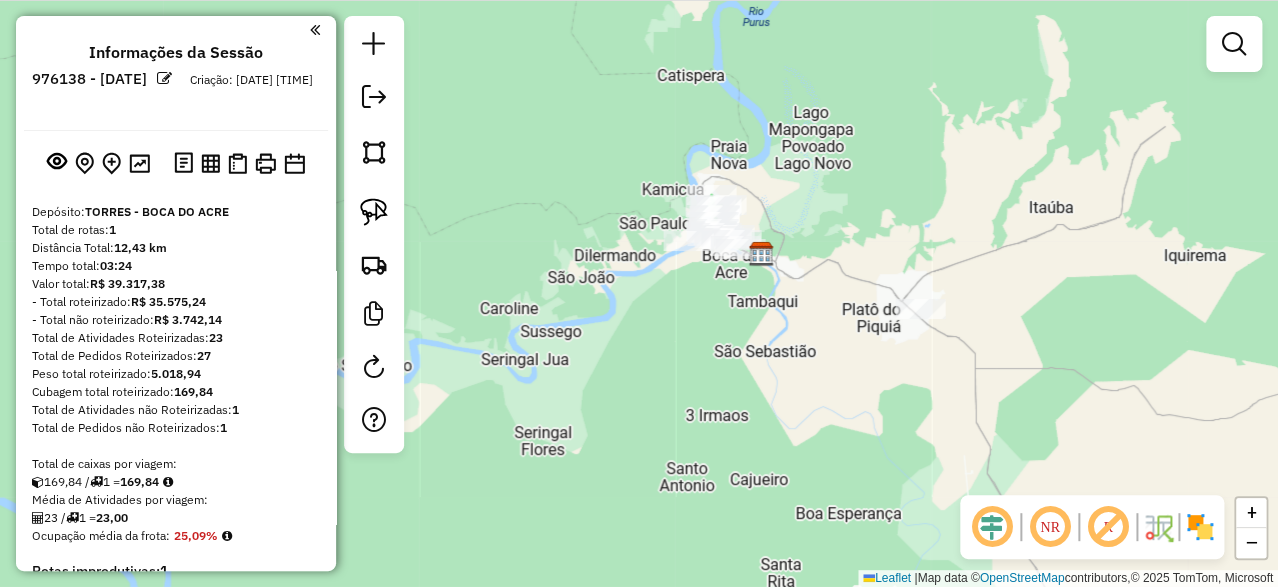 drag, startPoint x: 881, startPoint y: 149, endPoint x: 871, endPoint y: 248, distance: 99.50377 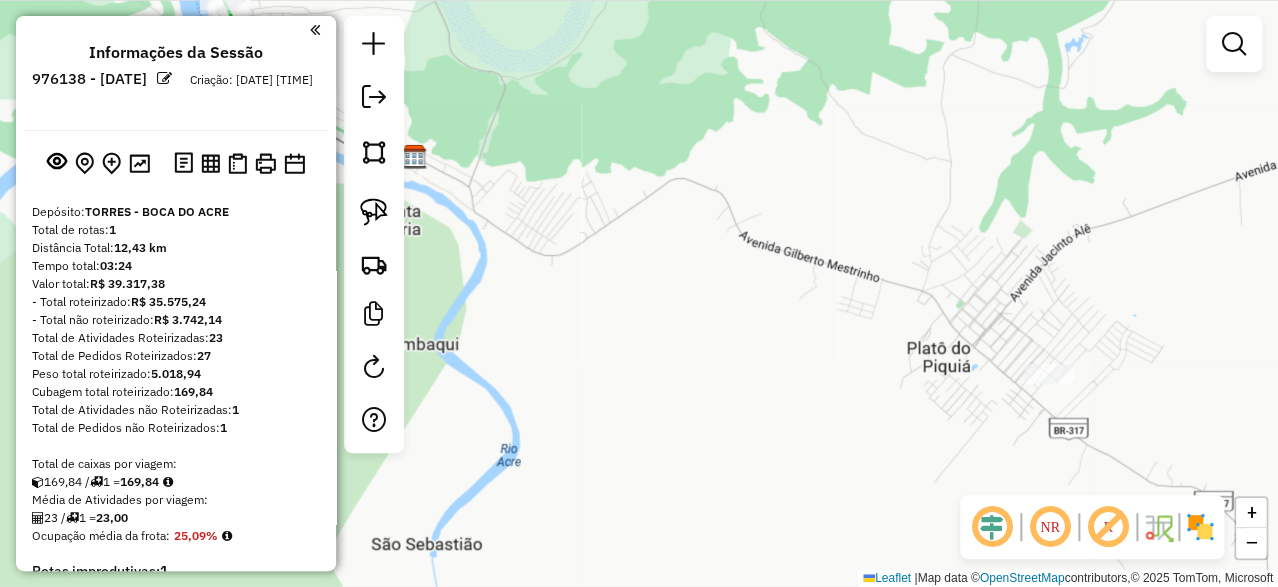 drag, startPoint x: 849, startPoint y: 234, endPoint x: 928, endPoint y: 219, distance: 80.411446 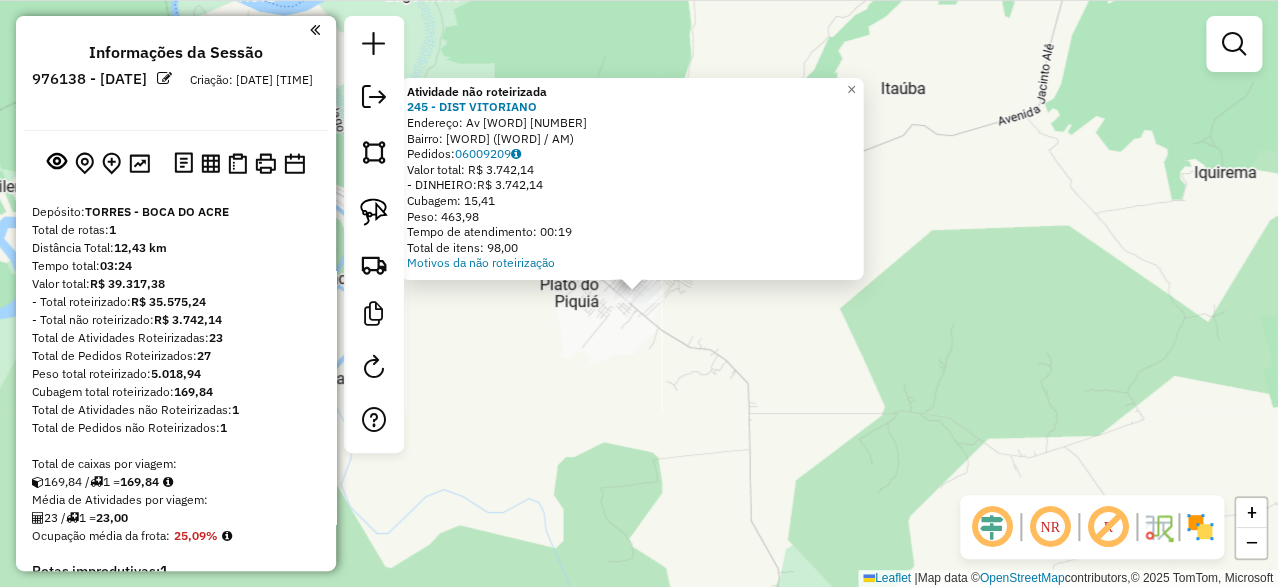 click on "Atividade não roteirizada 245 - DIST VITORIANO  Endereço:  Av vinte e um 203   Bairro: PLATO DO PIQUIA (BOCA DO ACRE / AM)   Pedidos:  06009209   Valor total: R$ 3.742,14   - DINHEIRO:  R$ 3.742,14   Cubagem: 15,41   Peso: 463,98   Tempo de atendimento: 00:19   Total de itens: 98,00  Motivos da não roteirização × Janela de atendimento Grade de atendimento Capacidade Transportadoras Veículos Cliente Pedidos  Rotas Selecione os dias de semana para filtrar as janelas de atendimento  Seg   Ter   Qua   Qui   Sex   Sáb   Dom  Informe o período da janela de atendimento: De: Até:  Filtrar exatamente a janela do cliente  Considerar janela de atendimento padrão  Selecione os dias de semana para filtrar as grades de atendimento  Seg   Ter   Qua   Qui   Sex   Sáb   Dom   Considerar clientes sem dia de atendimento cadastrado  Clientes fora do dia de atendimento selecionado Filtrar as atividades entre os valores definidos abaixo:  Peso mínimo:   Peso máximo:   Cubagem mínima:   Cubagem máxima:   De:   De:" 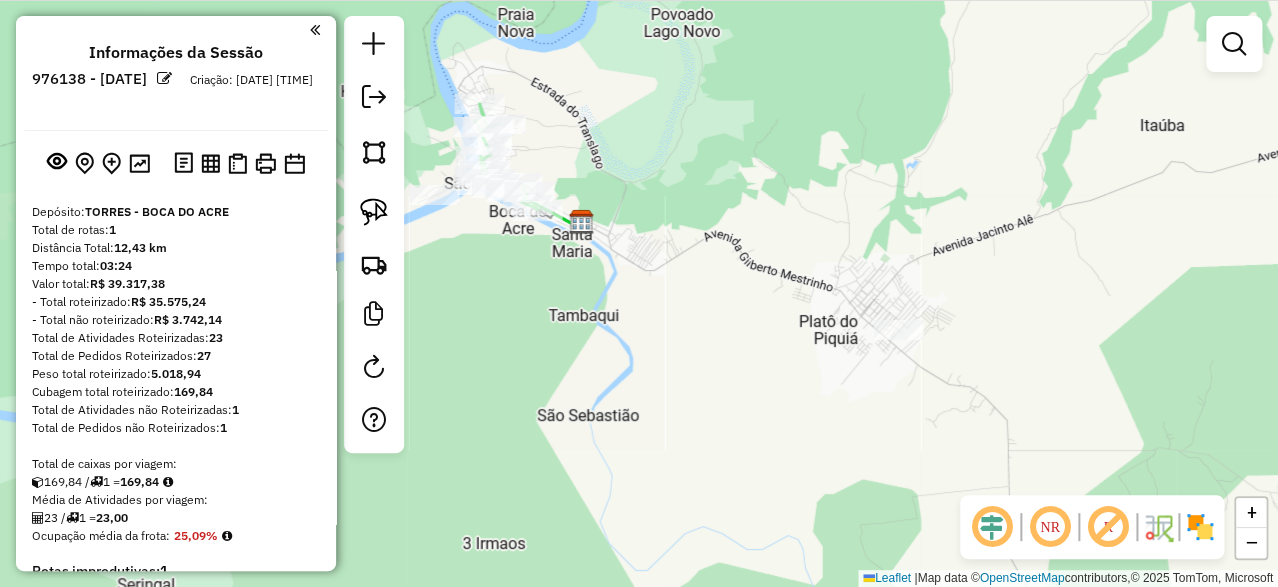 drag, startPoint x: 828, startPoint y: 333, endPoint x: 1090, endPoint y: 370, distance: 264.5997 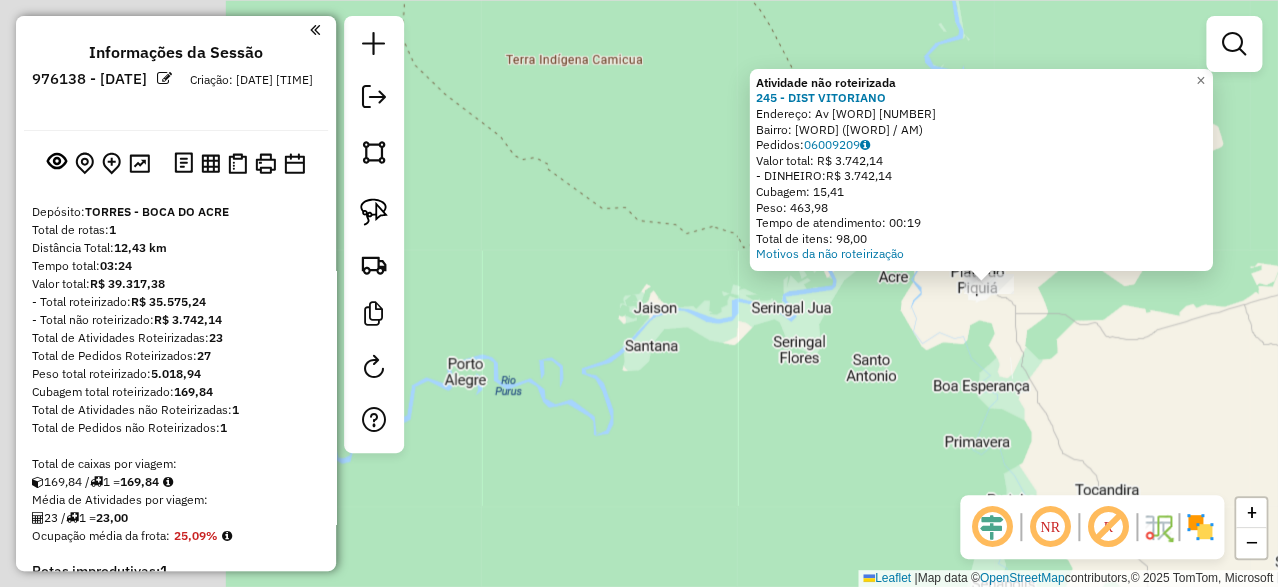 drag, startPoint x: 671, startPoint y: 389, endPoint x: 953, endPoint y: 348, distance: 284.9649 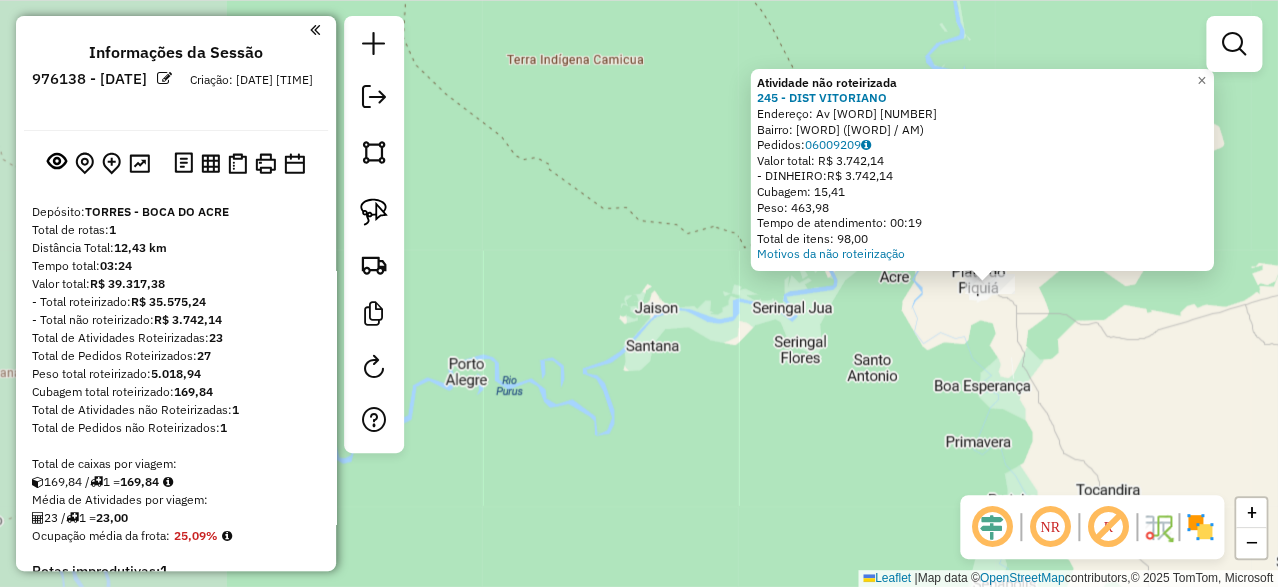 click on "Atividade não roteirizada 245 - DIST VITORIANO  Endereço:  Av vinte e um 203   Bairro: PLATO DO PIQUIA (BOCA DO ACRE / AM)   Pedidos:  06009209   Valor total: R$ 3.742,14   - DINHEIRO:  R$ 3.742,14   Cubagem: 15,41   Peso: 463,98   Tempo de atendimento: 00:19   Total de itens: 98,00  Motivos da não roteirização × Janela de atendimento Grade de atendimento Capacidade Transportadoras Veículos Cliente Pedidos  Rotas Selecione os dias de semana para filtrar as janelas de atendimento  Seg   Ter   Qua   Qui   Sex   Sáb   Dom  Informe o período da janela de atendimento: De: Até:  Filtrar exatamente a janela do cliente  Considerar janela de atendimento padrão  Selecione os dias de semana para filtrar as grades de atendimento  Seg   Ter   Qua   Qui   Sex   Sáb   Dom   Considerar clientes sem dia de atendimento cadastrado  Clientes fora do dia de atendimento selecionado Filtrar as atividades entre os valores definidos abaixo:  Peso mínimo:   Peso máximo:   Cubagem mínima:   Cubagem máxima:   De:   De:" 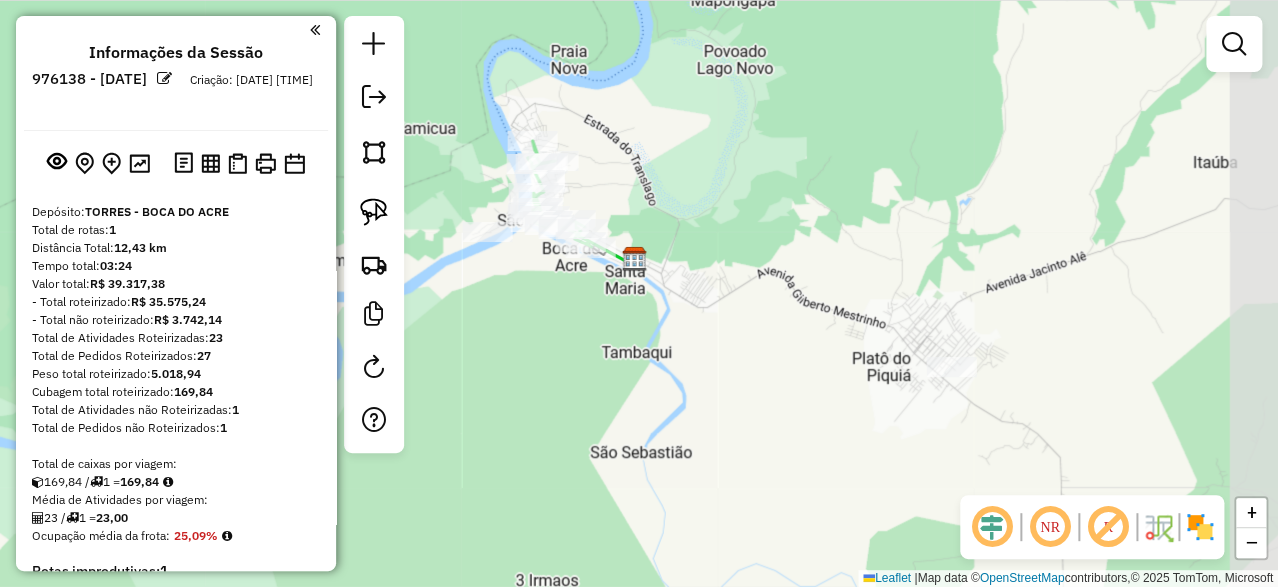 drag, startPoint x: 933, startPoint y: 312, endPoint x: 720, endPoint y: 446, distance: 251.64459 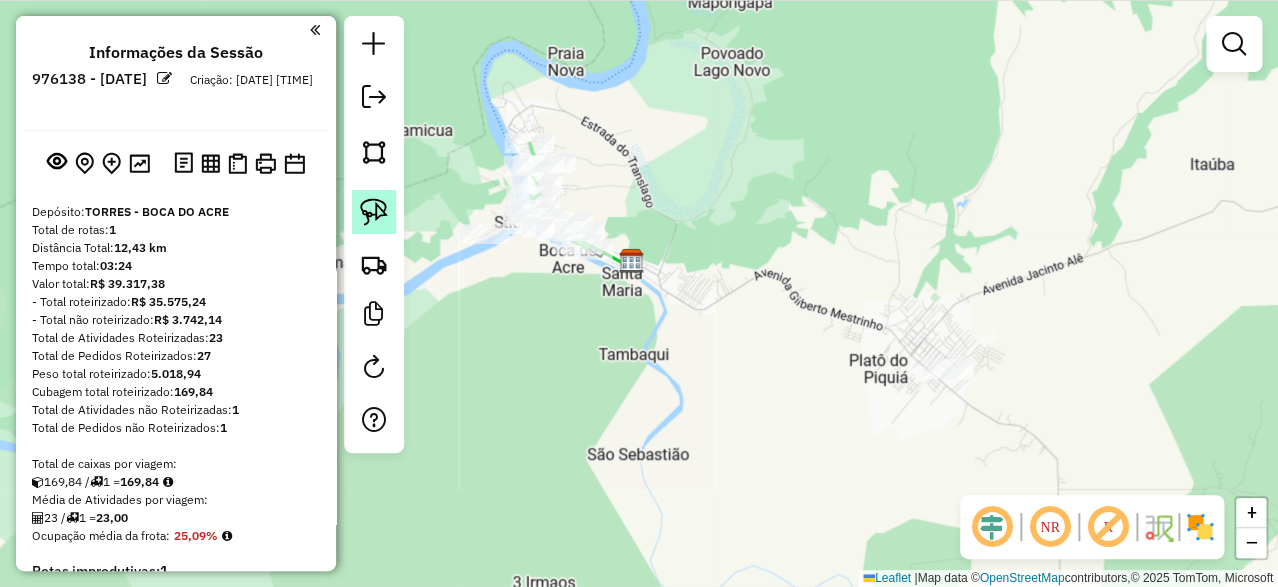 click 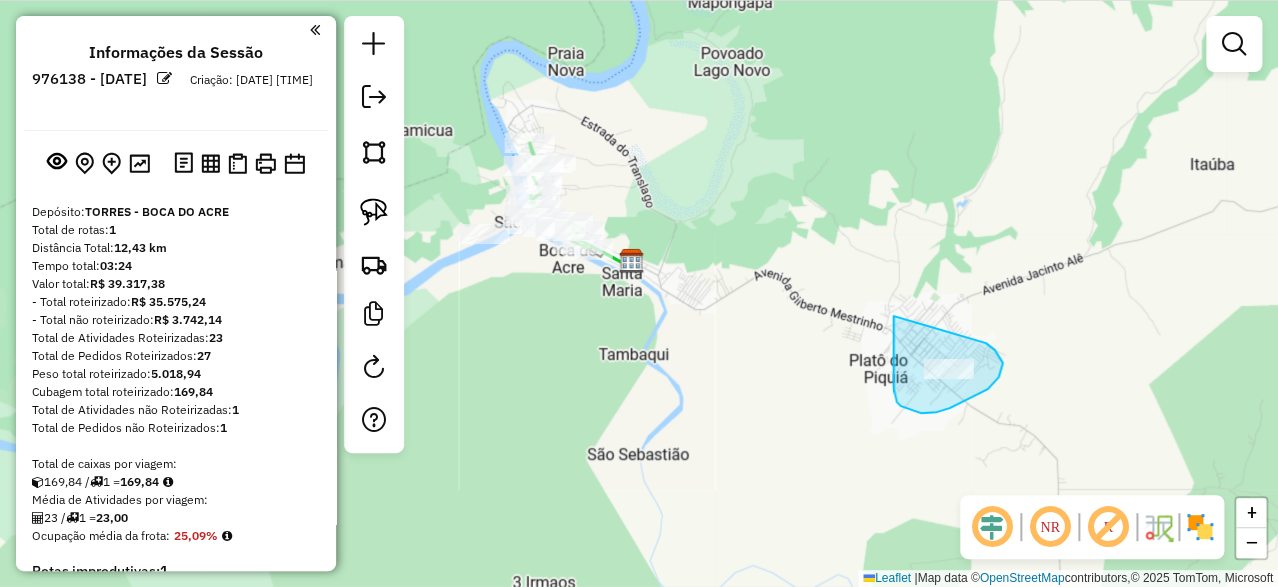 drag, startPoint x: 921, startPoint y: 324, endPoint x: 890, endPoint y: 376, distance: 60.53924 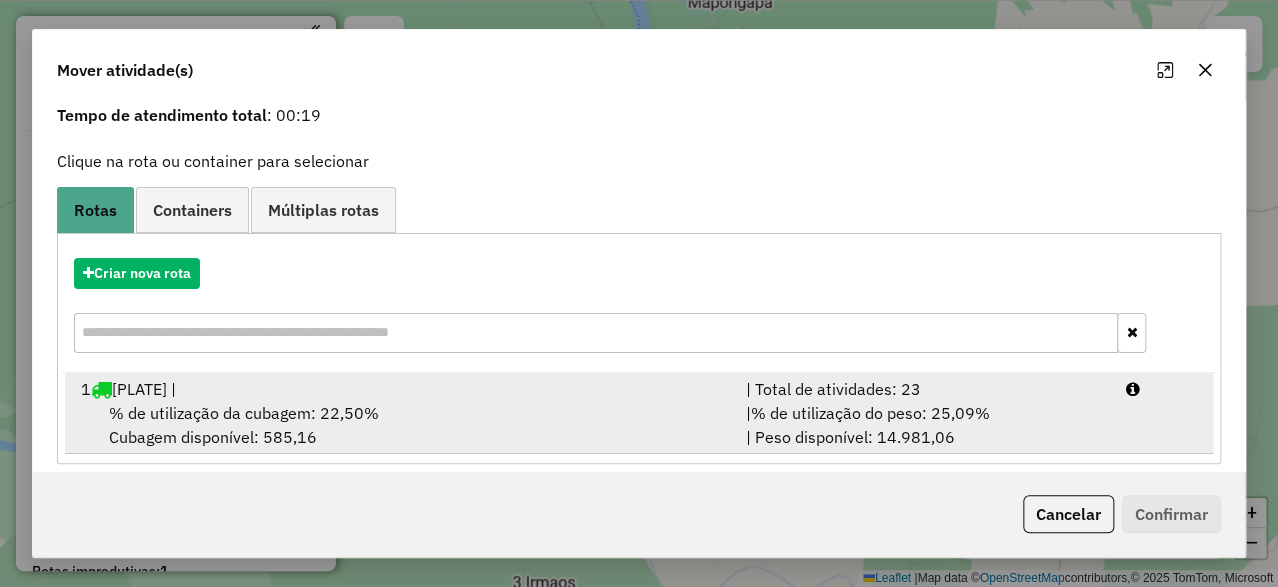 scroll, scrollTop: 95, scrollLeft: 0, axis: vertical 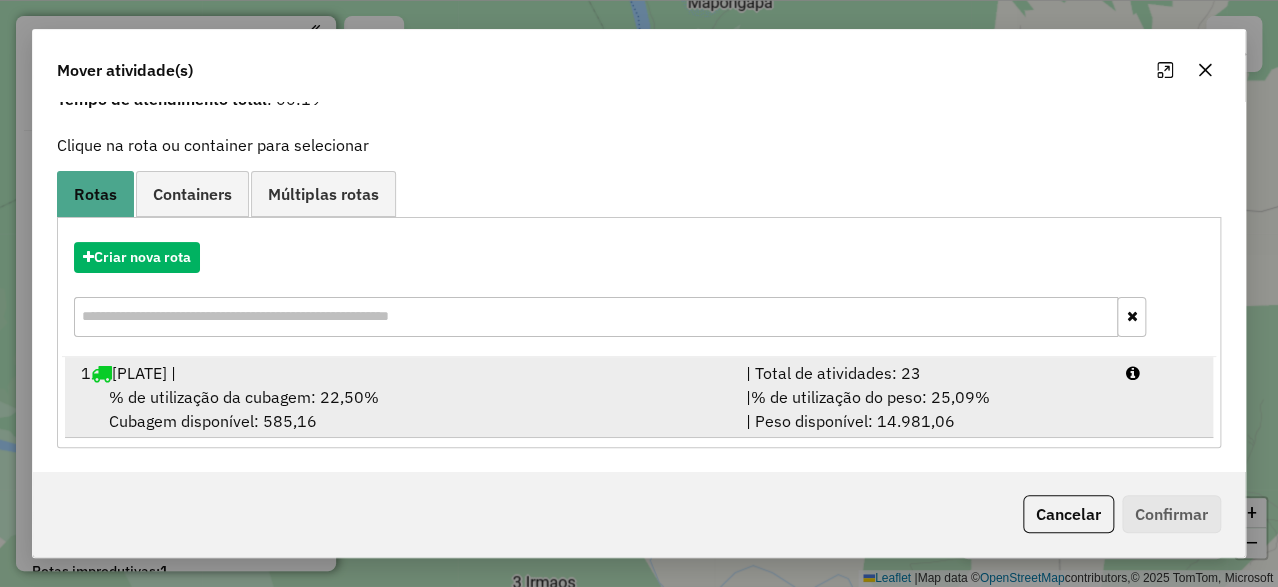 click on "% de utilização da cubagem: 22,50%  Cubagem disponível: 585,16" at bounding box center [401, 409] 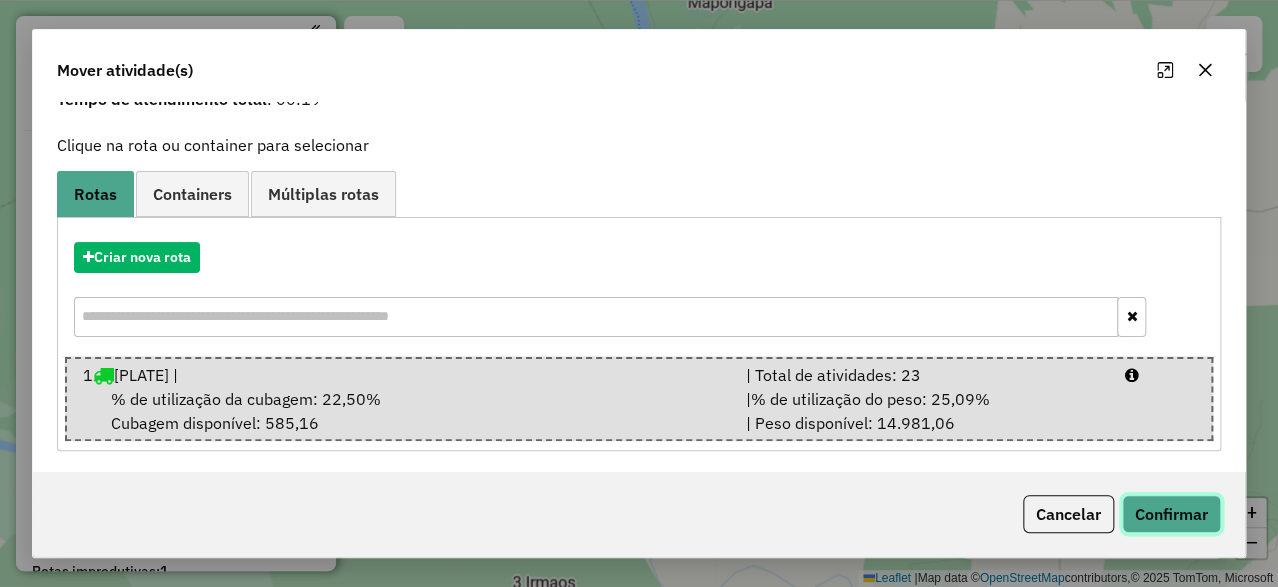 click on "Confirmar" 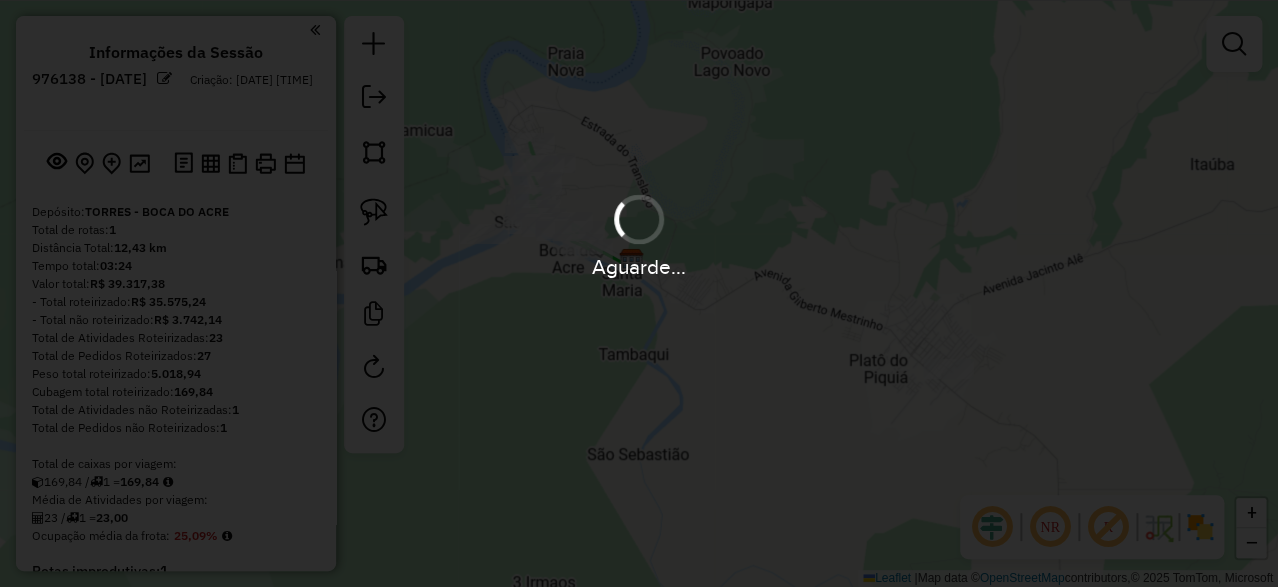 scroll, scrollTop: 0, scrollLeft: 0, axis: both 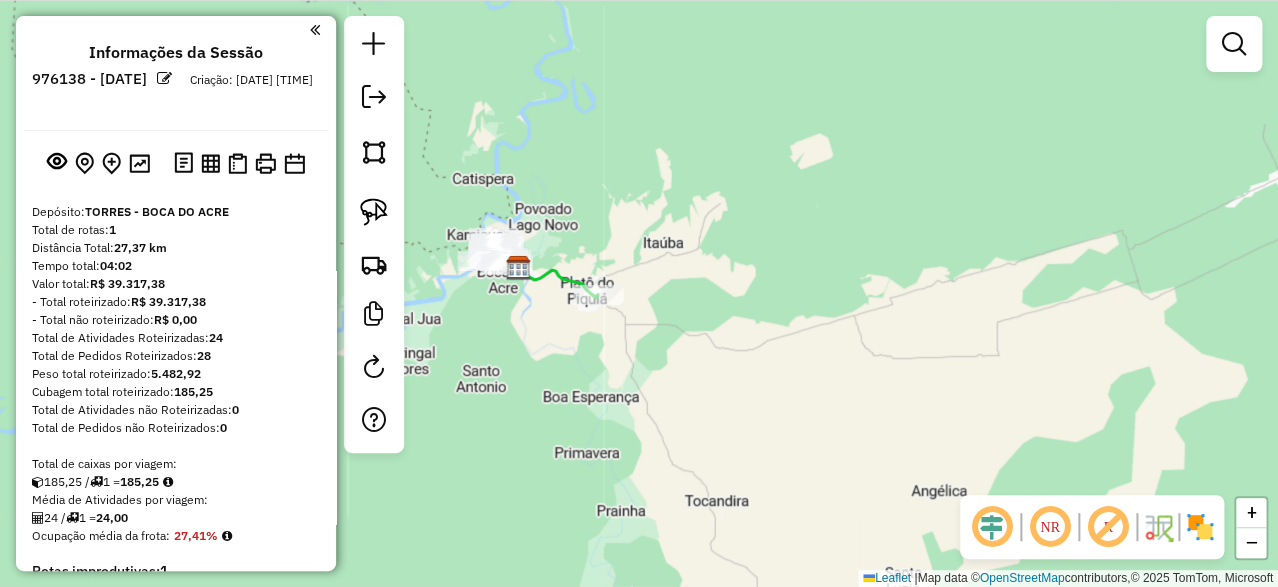 click on "Janela de atendimento Grade de atendimento Capacidade Transportadoras Veículos Cliente Pedidos  Rotas Selecione os dias de semana para filtrar as janelas de atendimento  Seg   Ter   Qua   Qui   Sex   Sáb   Dom  Informe o período da janela de atendimento: De: Até:  Filtrar exatamente a janela do cliente  Considerar janela de atendimento padrão  Selecione os dias de semana para filtrar as grades de atendimento  Seg   Ter   Qua   Qui   Sex   Sáb   Dom   Considerar clientes sem dia de atendimento cadastrado  Clientes fora do dia de atendimento selecionado Filtrar as atividades entre os valores definidos abaixo:  Peso mínimo:   Peso máximo:   Cubagem mínima:   Cubagem máxima:   De:   Até:  Filtrar as atividades entre o tempo de atendimento definido abaixo:  De:   Até:   Considerar capacidade total dos clientes não roteirizados Transportadora: Selecione um ou mais itens Tipo de veículo: Selecione um ou mais itens Veículo: Selecione um ou mais itens Motorista: Selecione um ou mais itens Nome: Rótulo:" 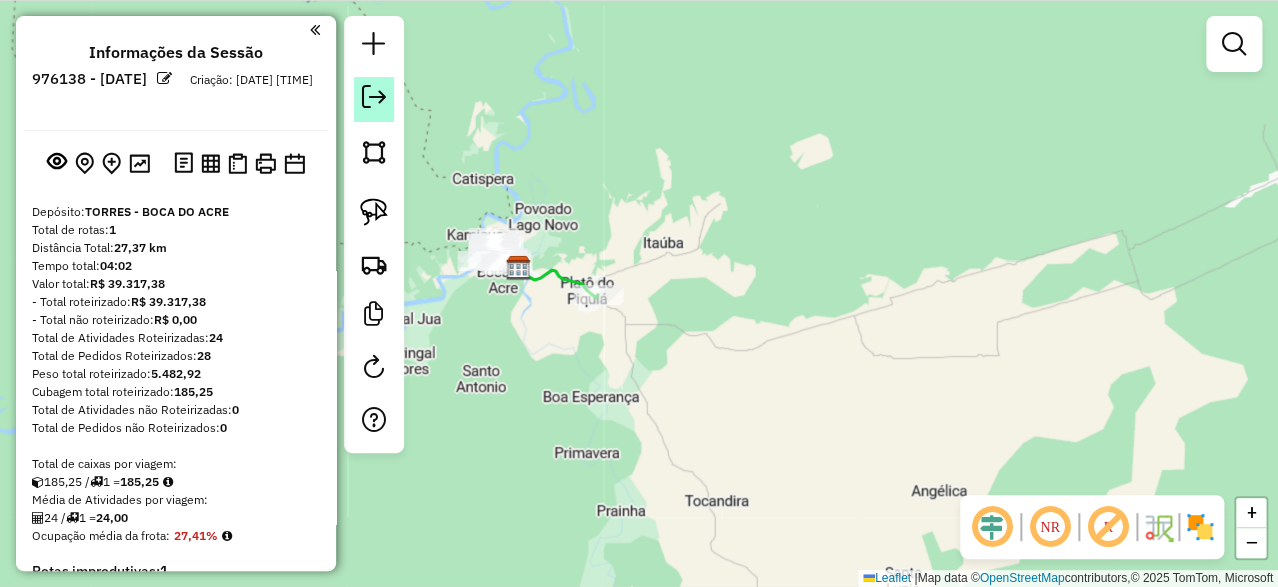 click 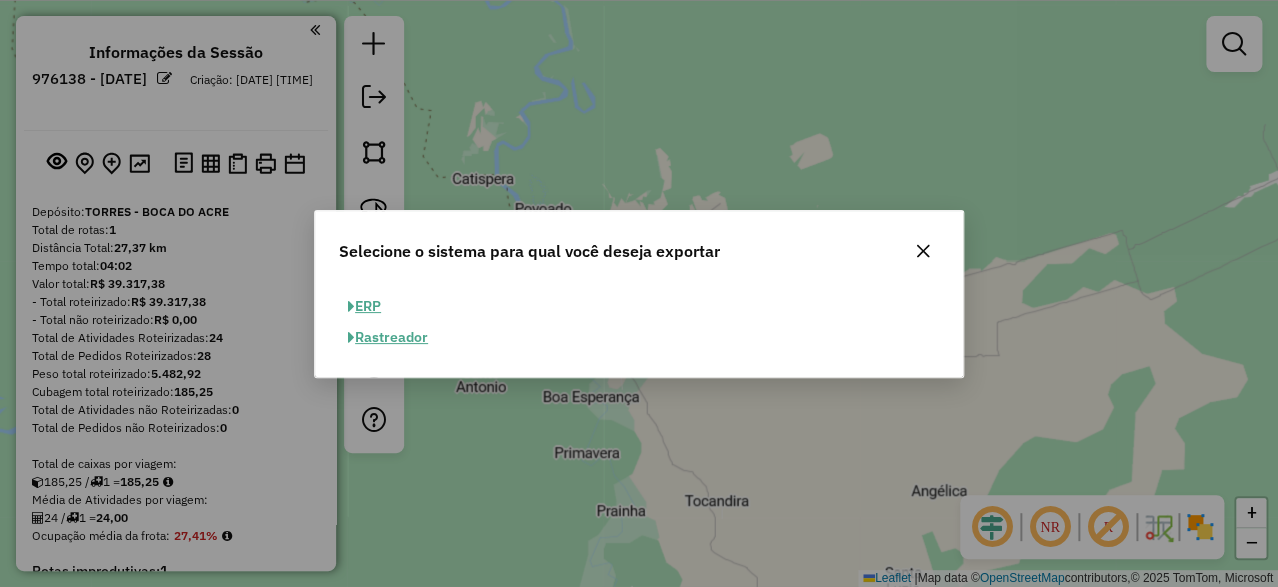 click on "ERP" 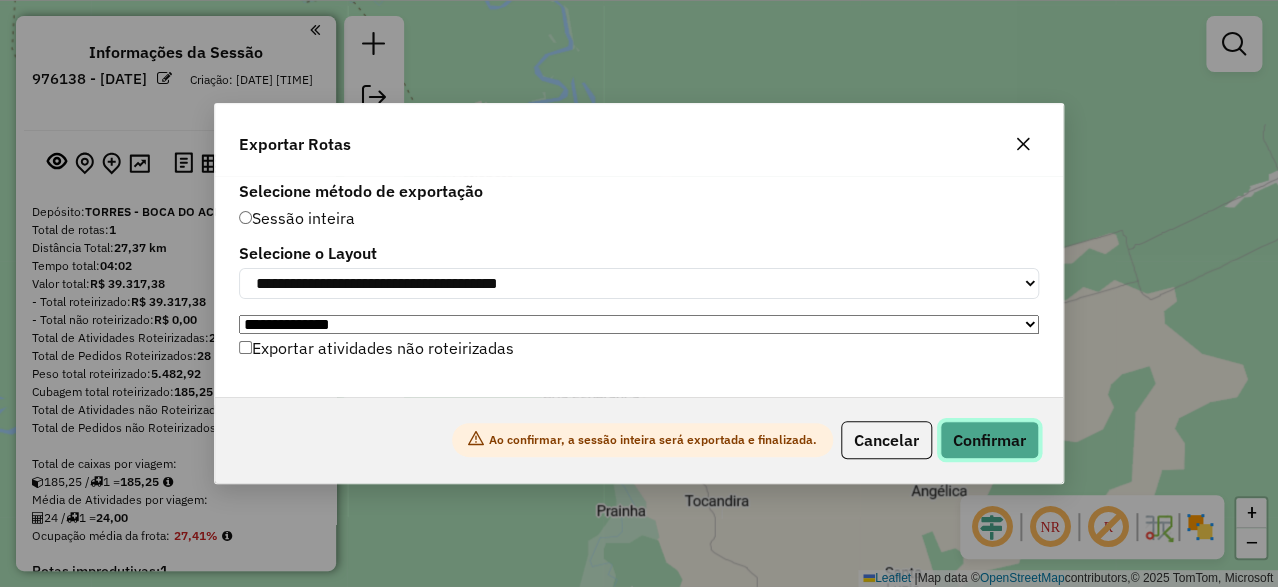 click on "Confirmar" 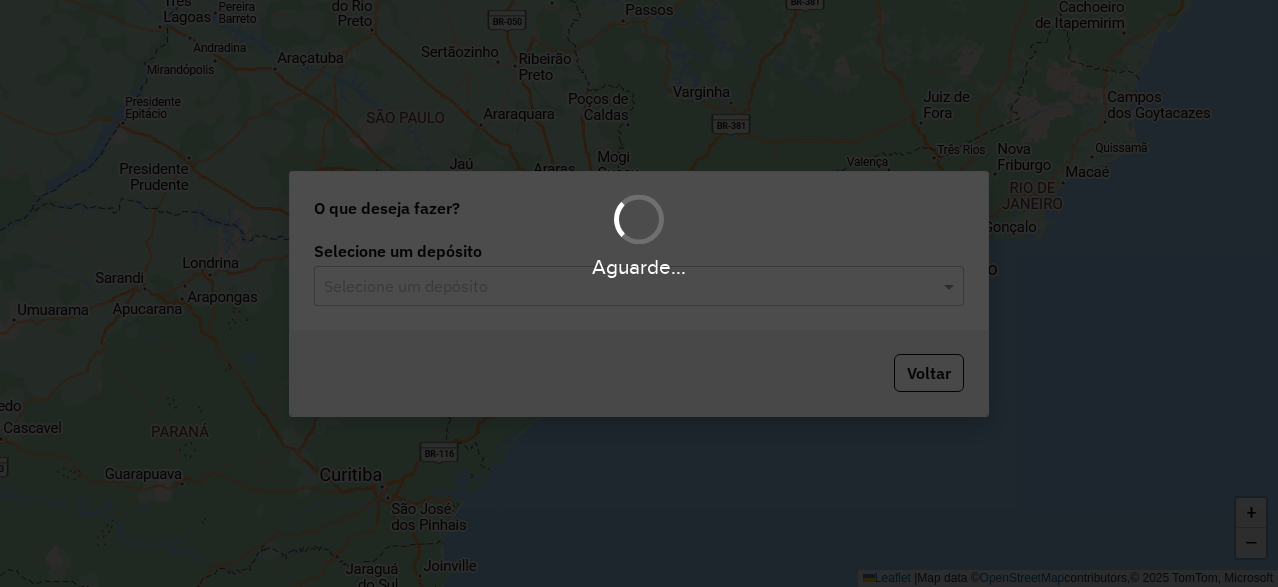 scroll, scrollTop: 0, scrollLeft: 0, axis: both 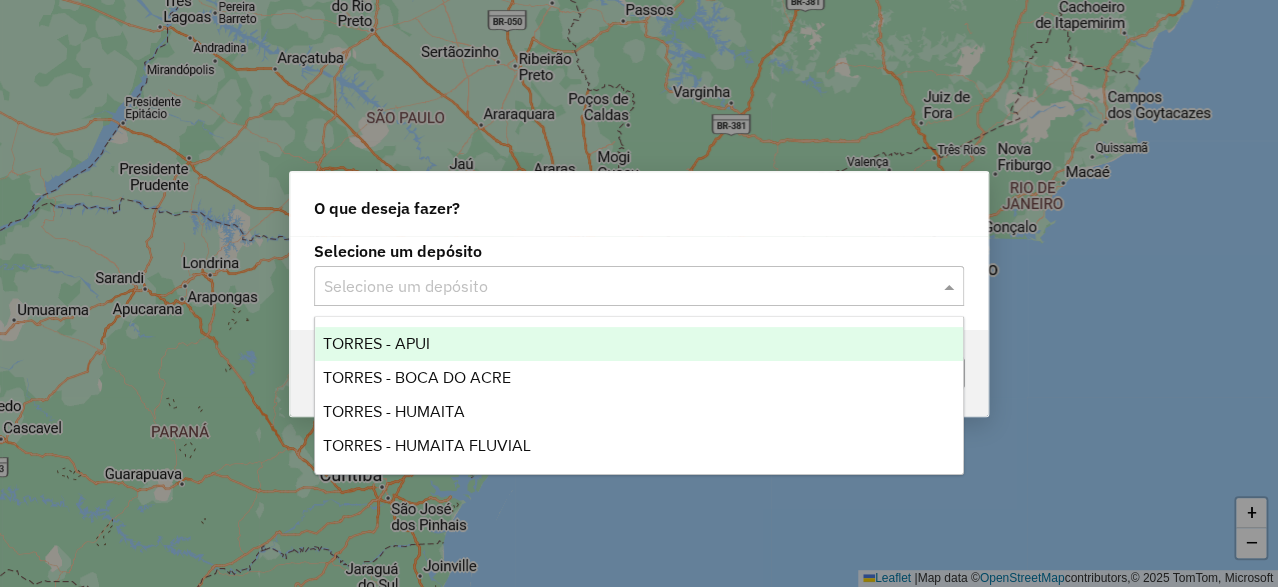 click 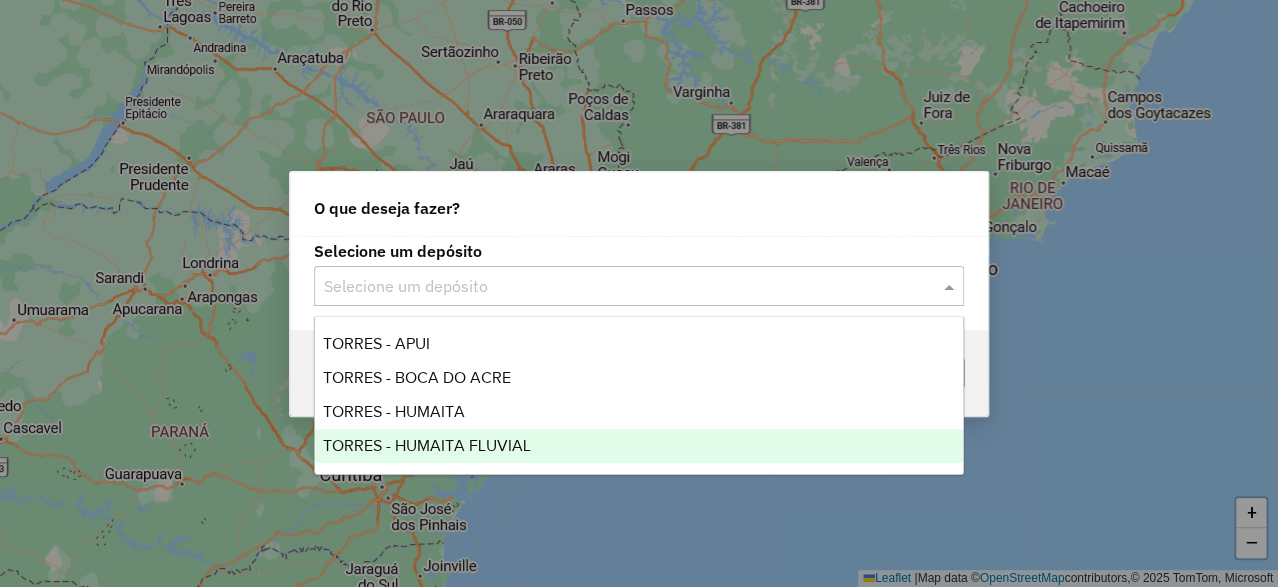 click on "TORRES - HUMAITA FLUVIAL" at bounding box center (427, 445) 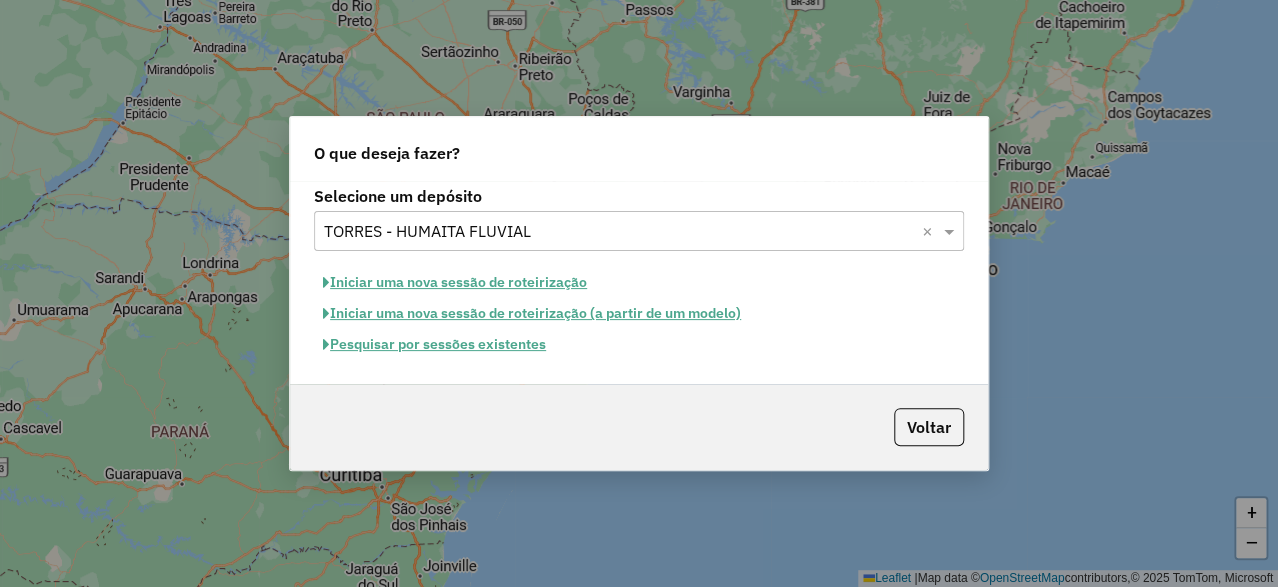 click on "Iniciar uma nova sessão de roteirização" 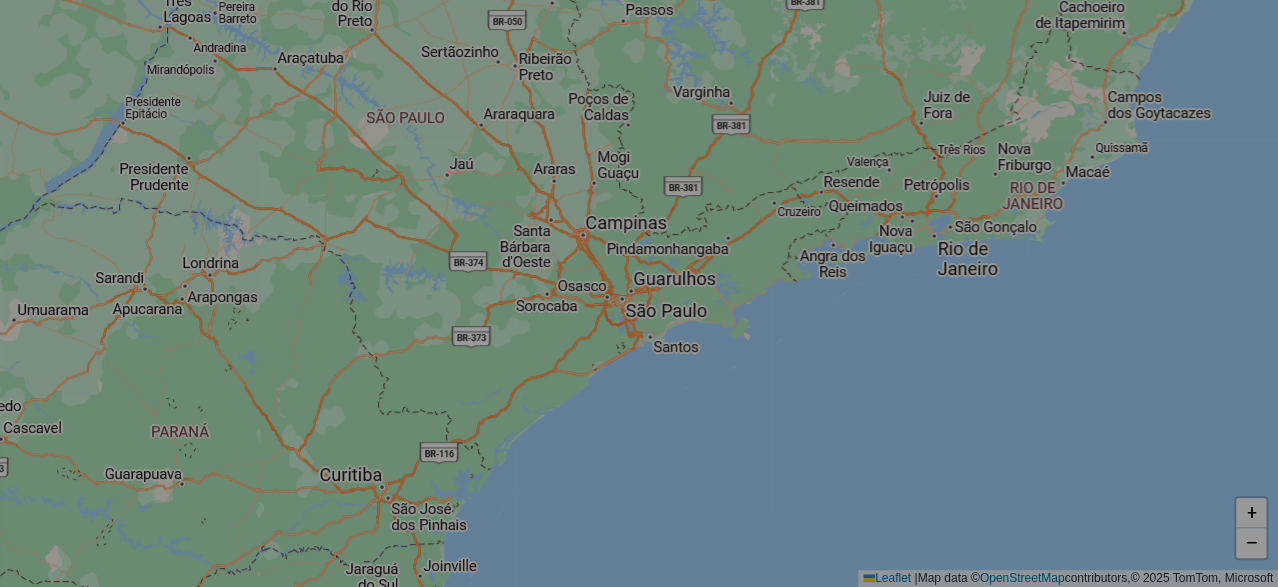 select on "*" 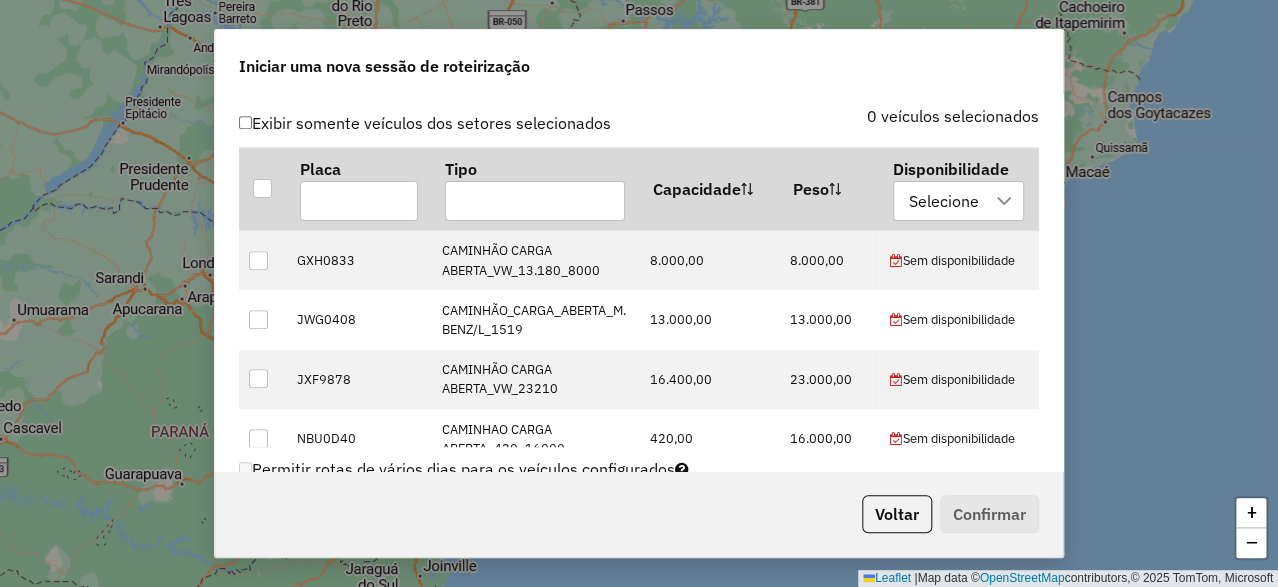 scroll, scrollTop: 699, scrollLeft: 0, axis: vertical 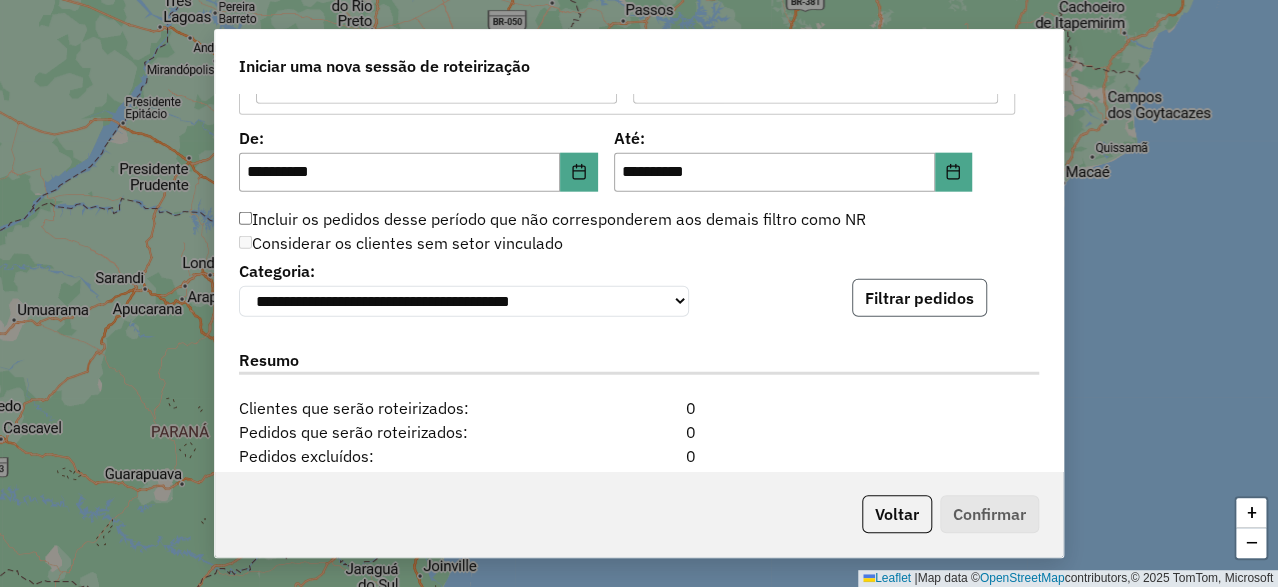 click on "Filtrar pedidos" 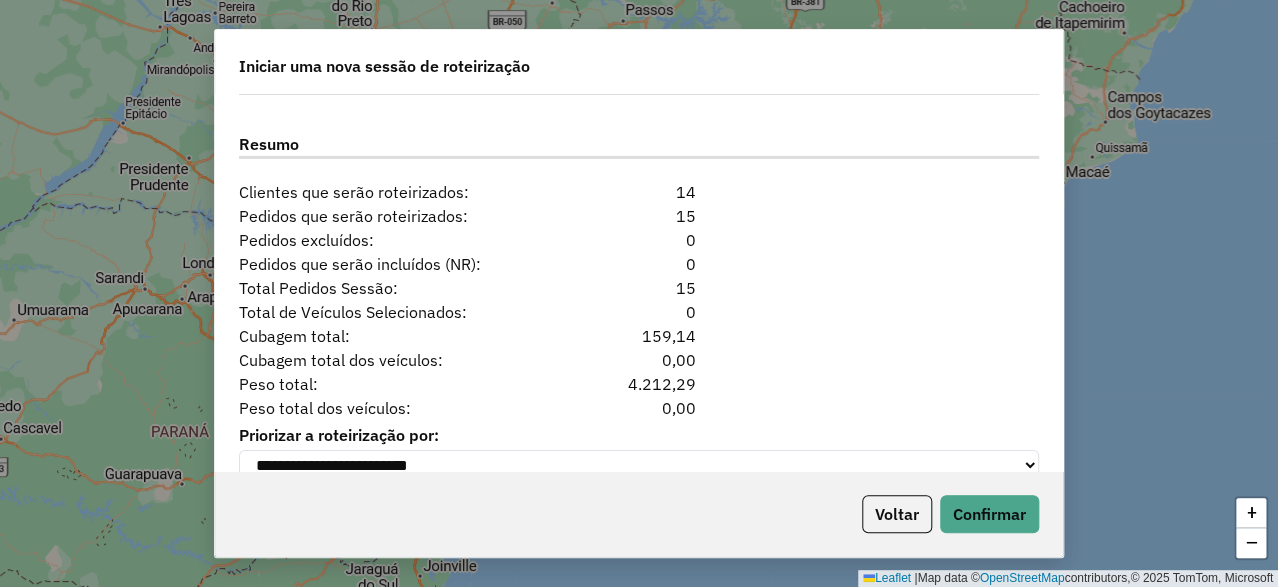 scroll, scrollTop: 2572, scrollLeft: 0, axis: vertical 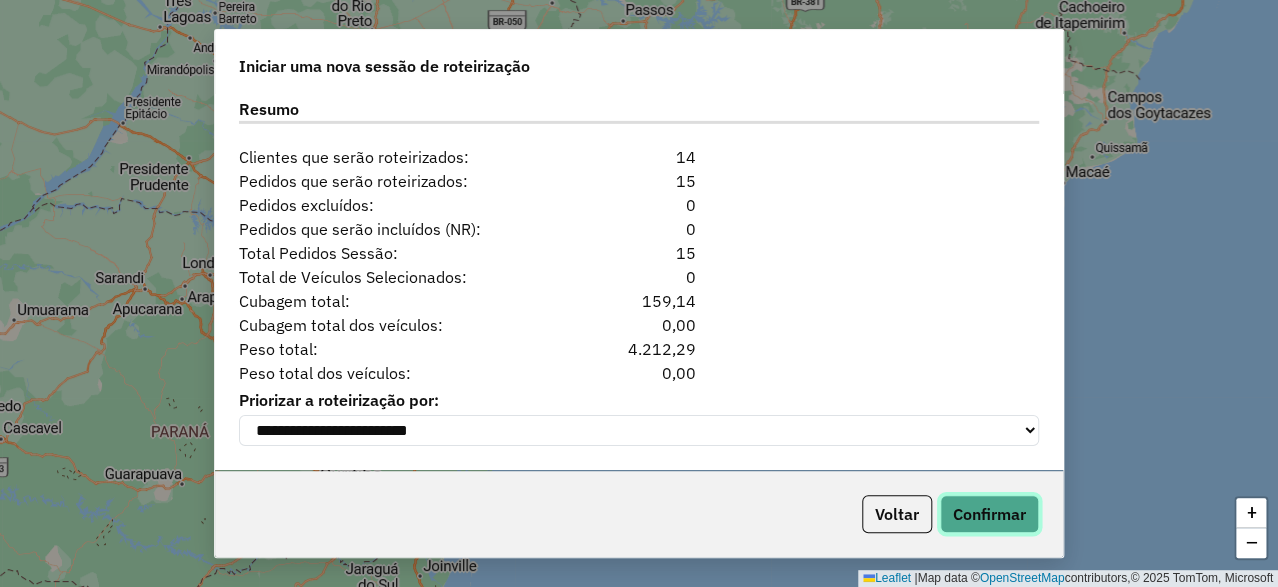 click on "Confirmar" 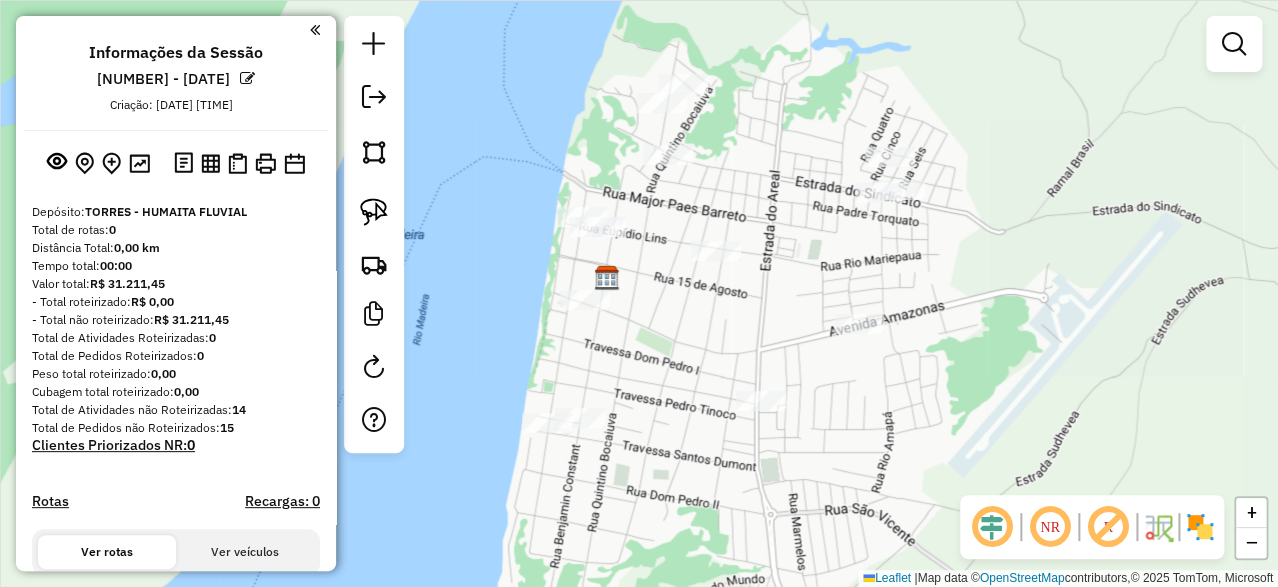 drag, startPoint x: 784, startPoint y: 324, endPoint x: 779, endPoint y: 251, distance: 73.171036 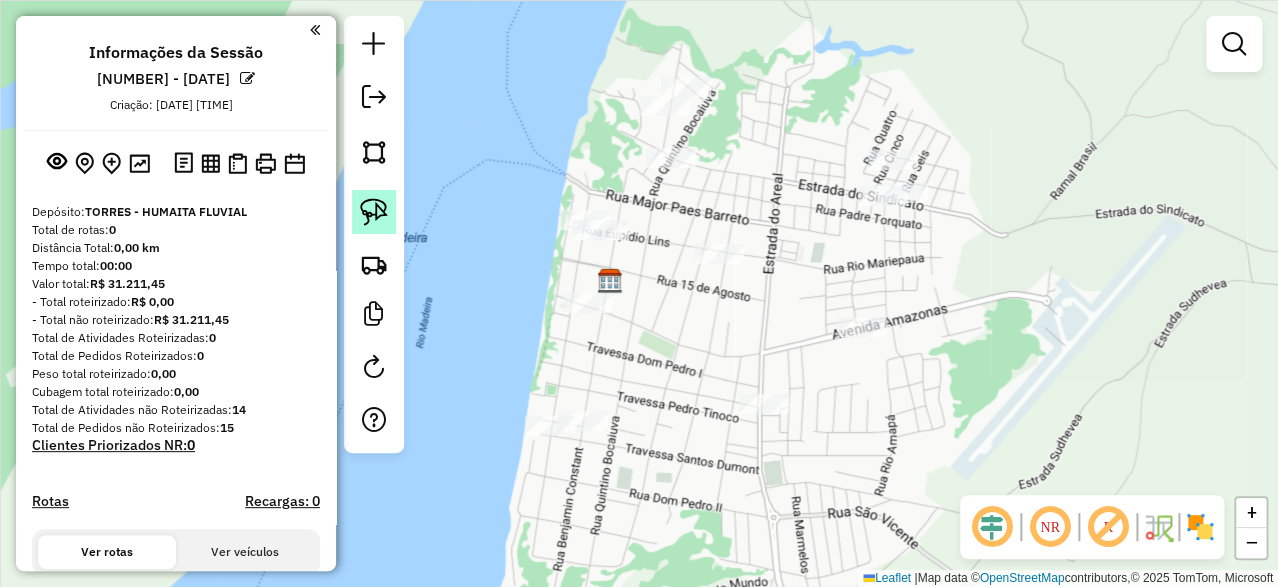 drag, startPoint x: 377, startPoint y: 210, endPoint x: 395, endPoint y: 198, distance: 21.633308 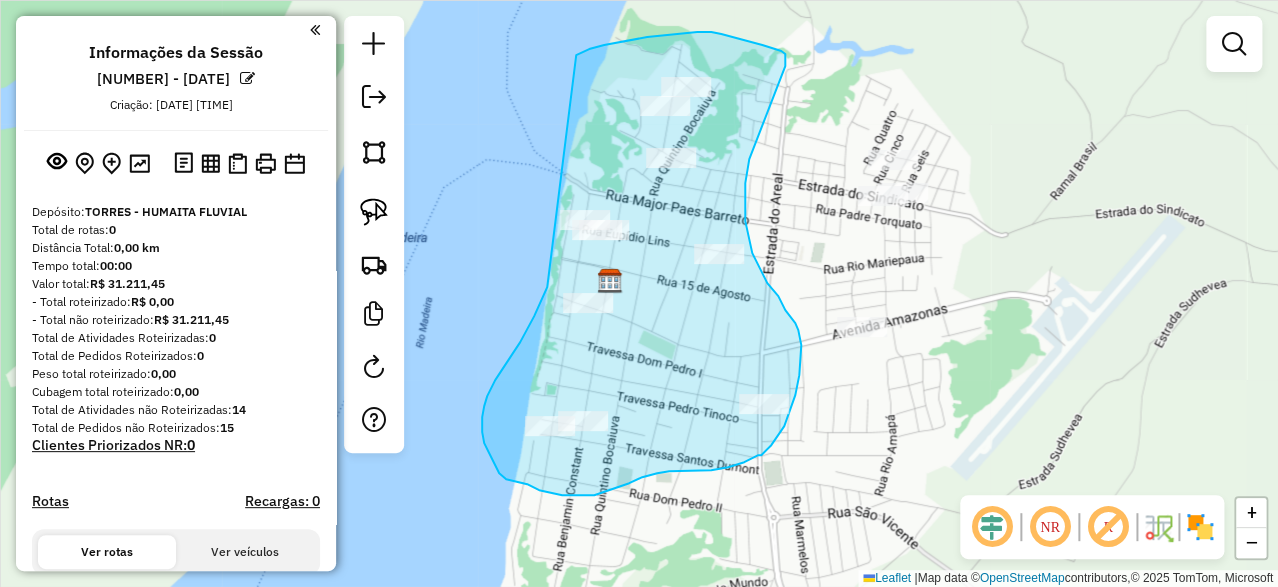 drag, startPoint x: 576, startPoint y: 55, endPoint x: 551, endPoint y: 281, distance: 227.37854 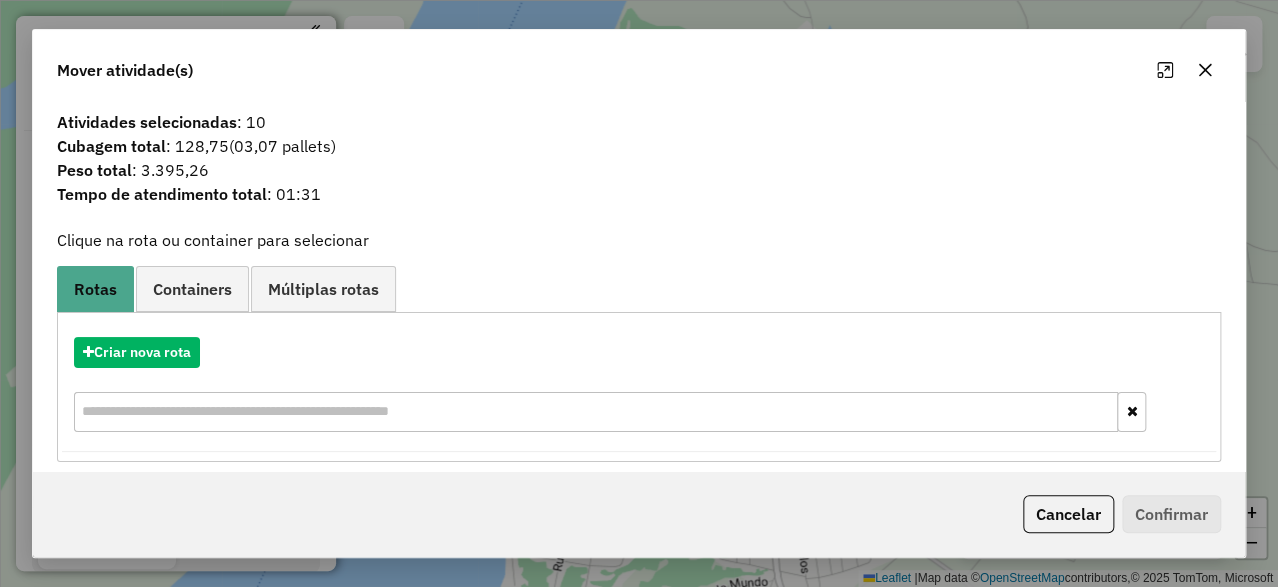 click on "Criar nova rota" at bounding box center (639, 387) 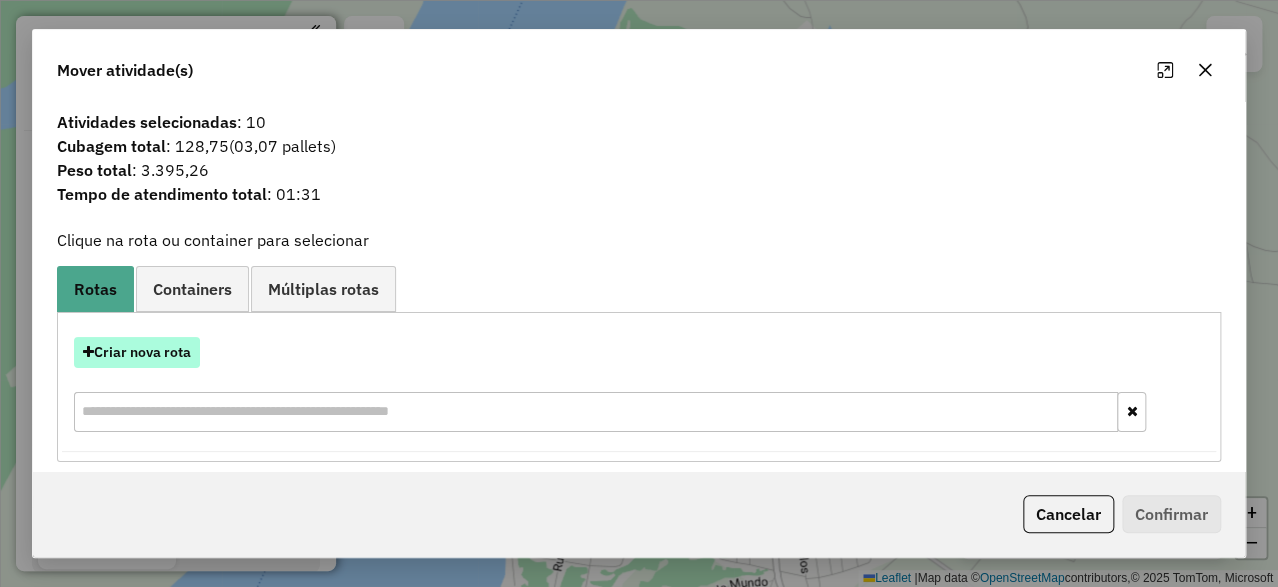 click on "Criar nova rota" at bounding box center (137, 352) 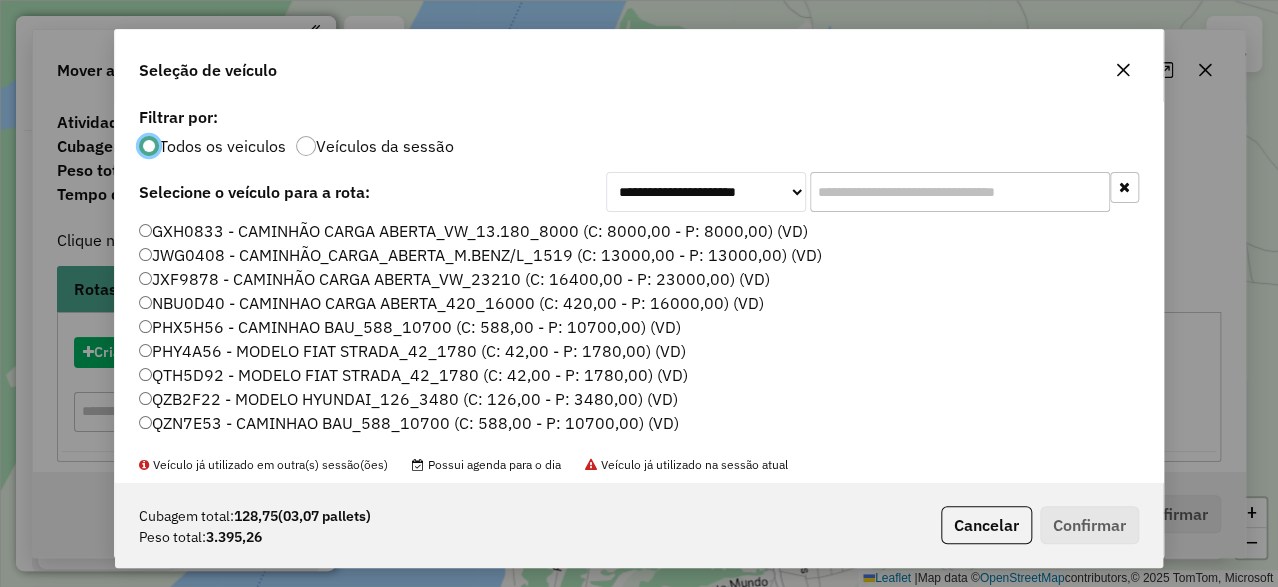 scroll, scrollTop: 11, scrollLeft: 5, axis: both 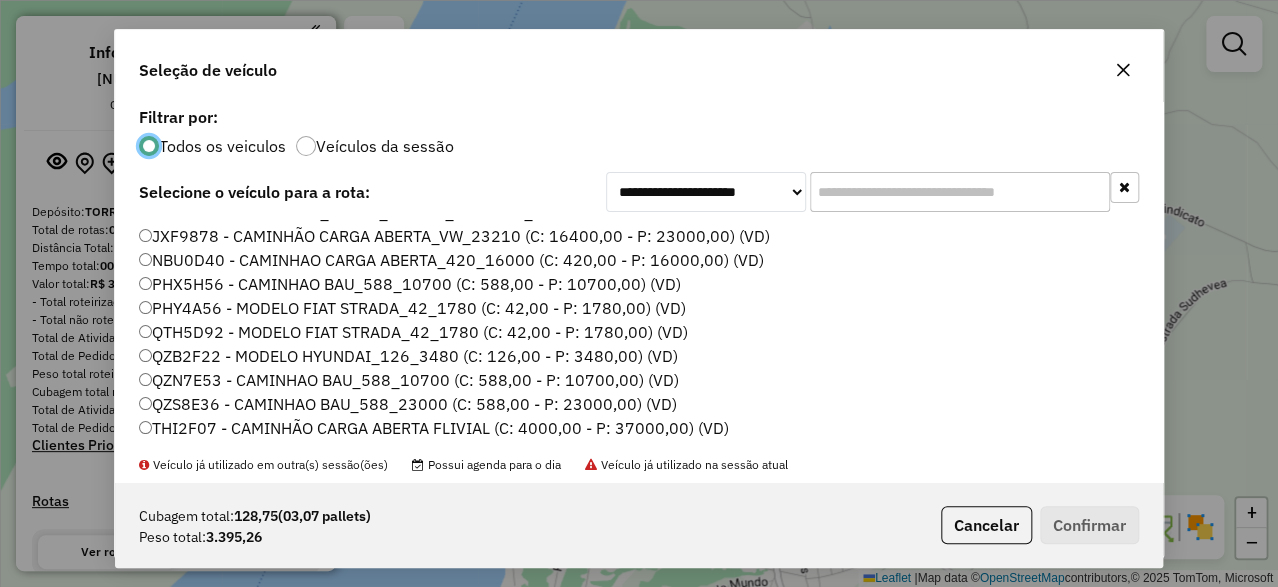 click on "THI2F07 - CAMINHÃO CARGA ABERTA FLIVIAL (C: 4000,00 - P: 37000,00) (VD)" 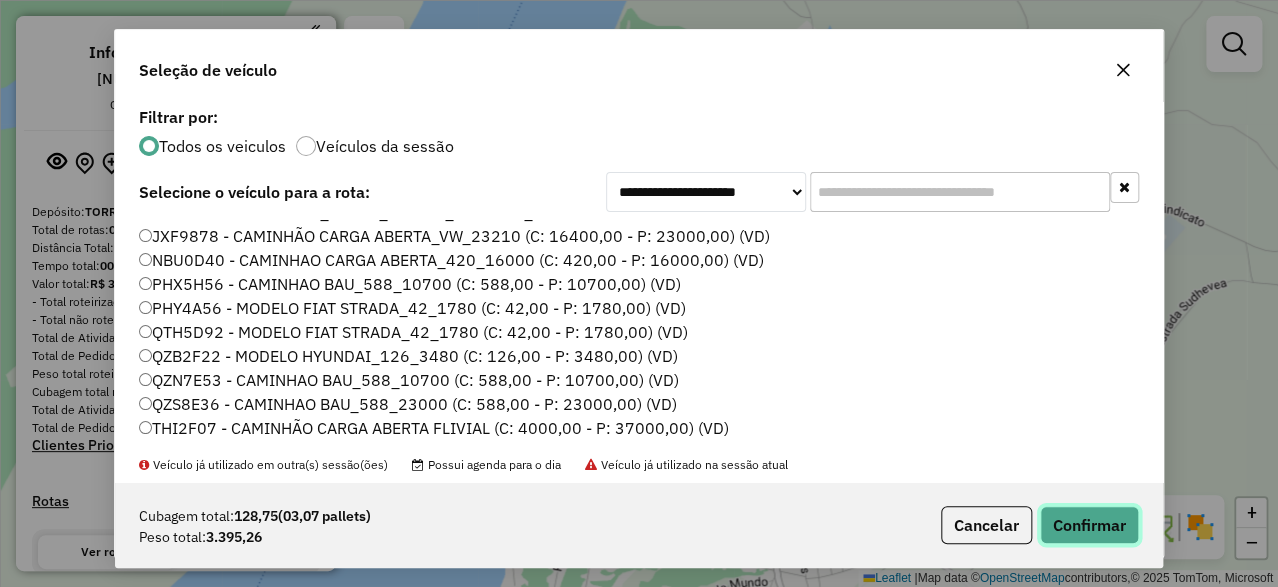 drag, startPoint x: 1070, startPoint y: 519, endPoint x: 1061, endPoint y: 466, distance: 53.75872 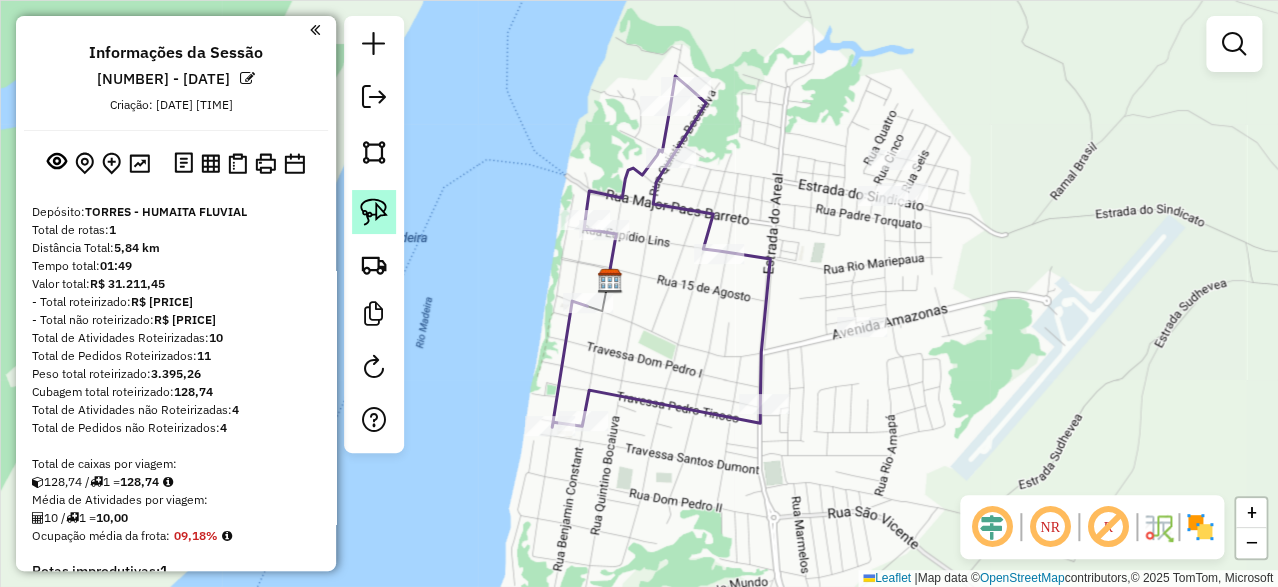 click 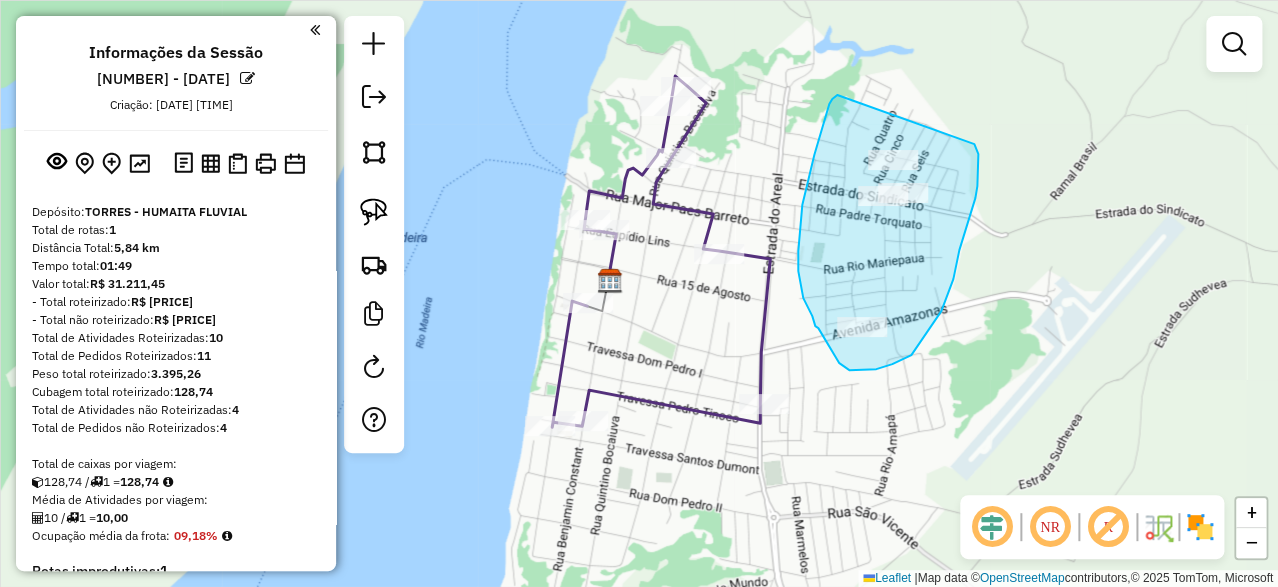 drag, startPoint x: 835, startPoint y: 96, endPoint x: 972, endPoint y: 139, distance: 143.58969 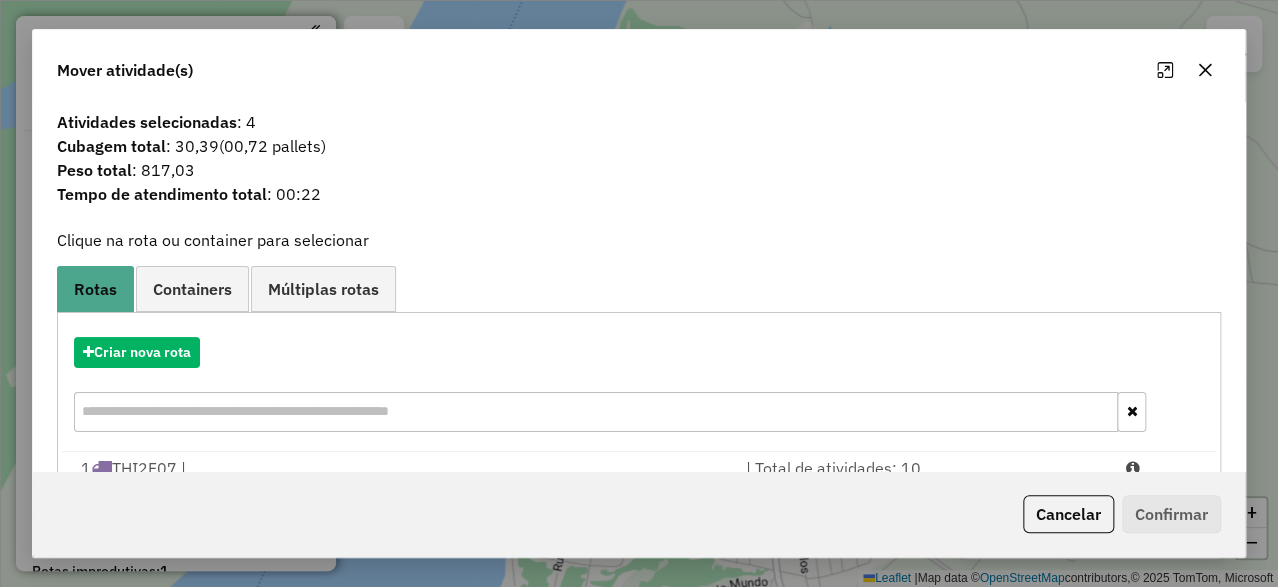 scroll, scrollTop: 95, scrollLeft: 0, axis: vertical 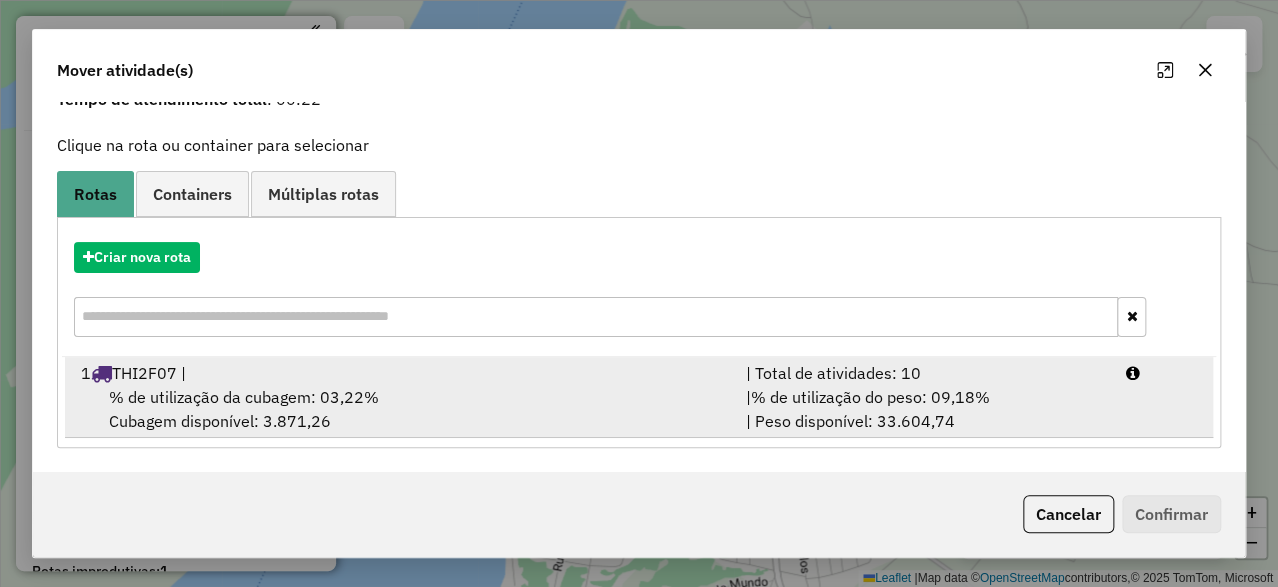 click on "% de utilização da cubagem: 03,22%  Cubagem disponível: 3.871,26" at bounding box center (401, 409) 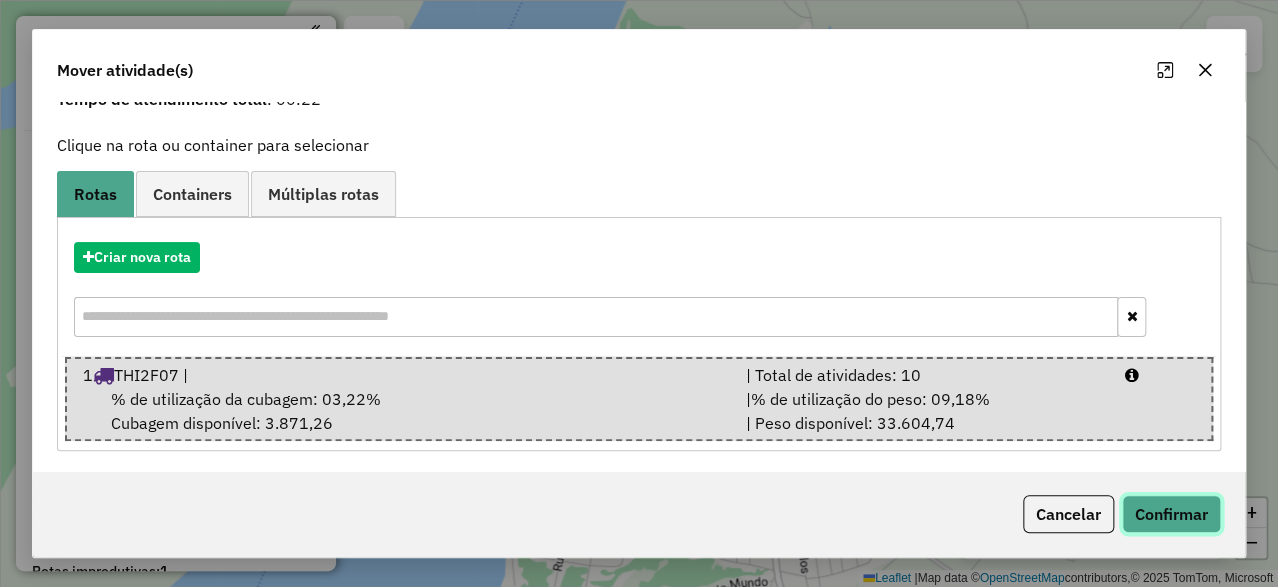 click on "Confirmar" 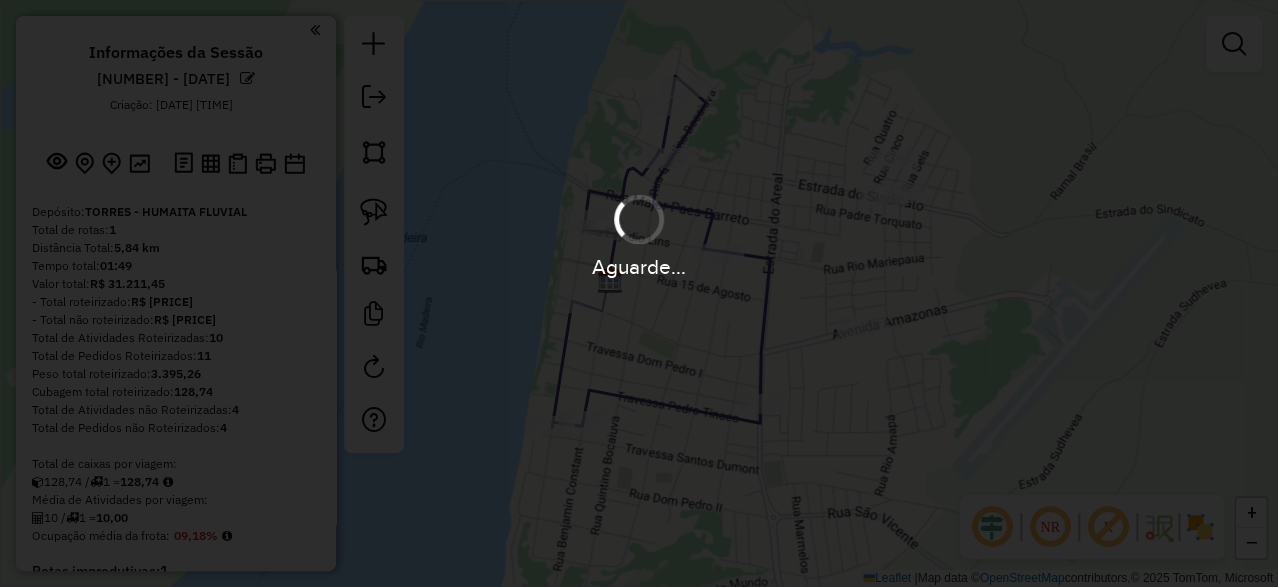 scroll, scrollTop: 0, scrollLeft: 0, axis: both 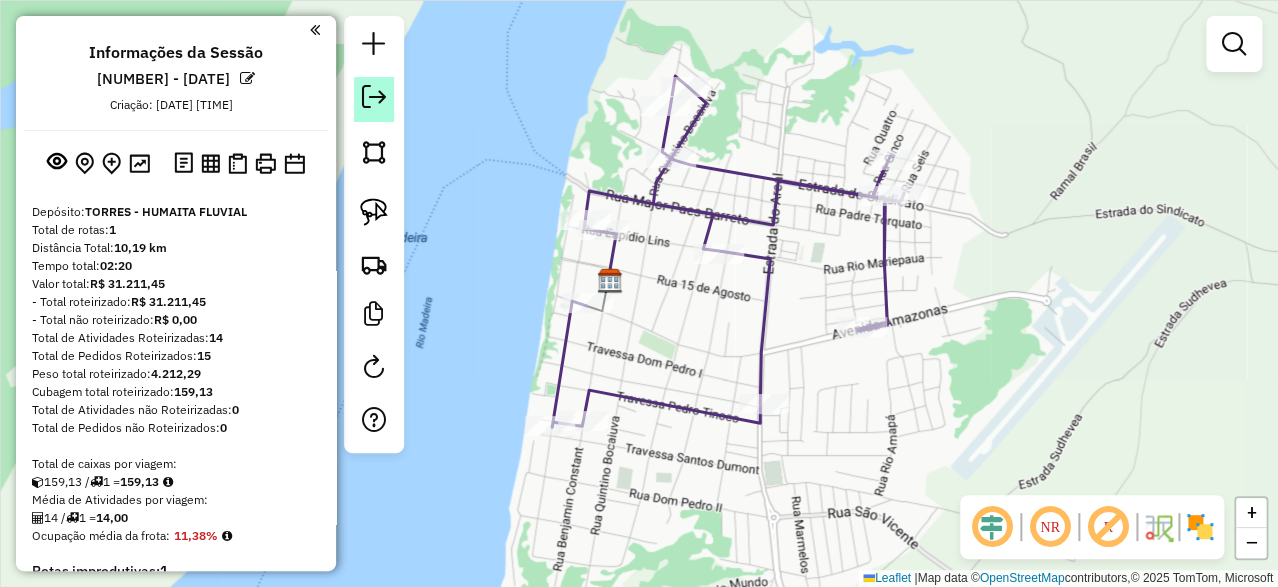 click 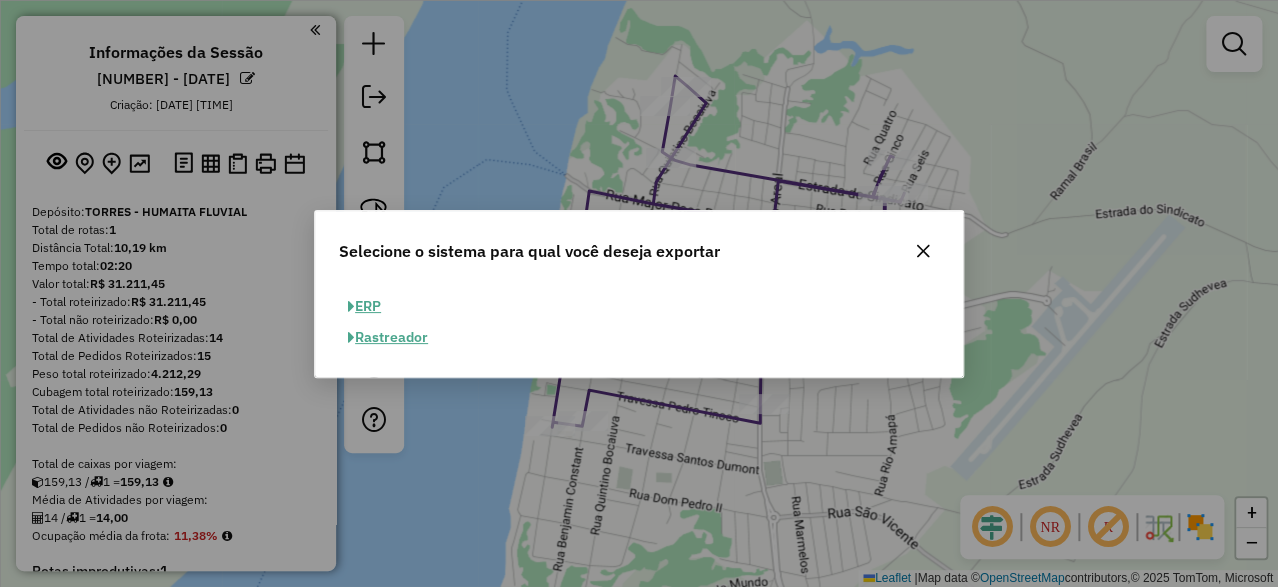 drag, startPoint x: 374, startPoint y: 309, endPoint x: 382, endPoint y: 301, distance: 11.313708 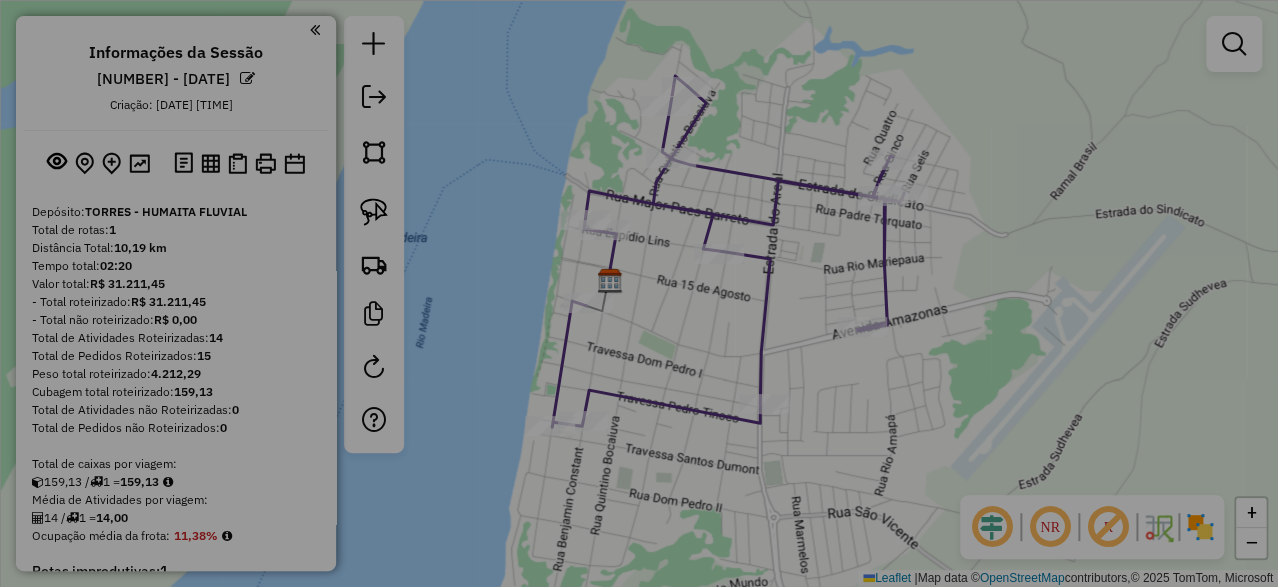 select on "**" 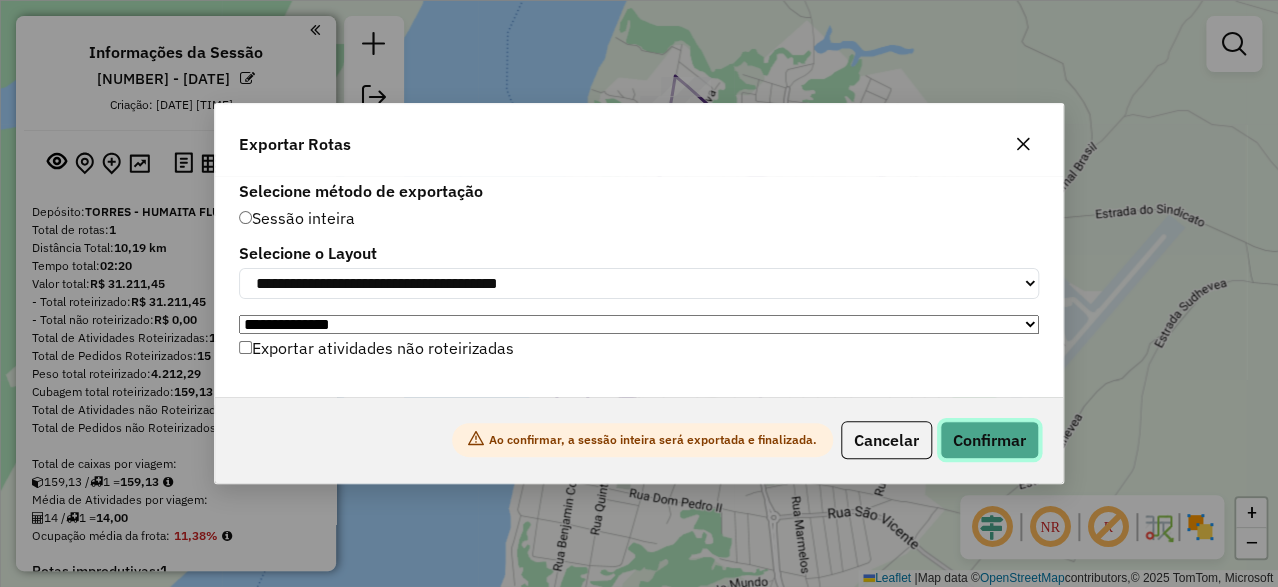 click on "Confirmar" 